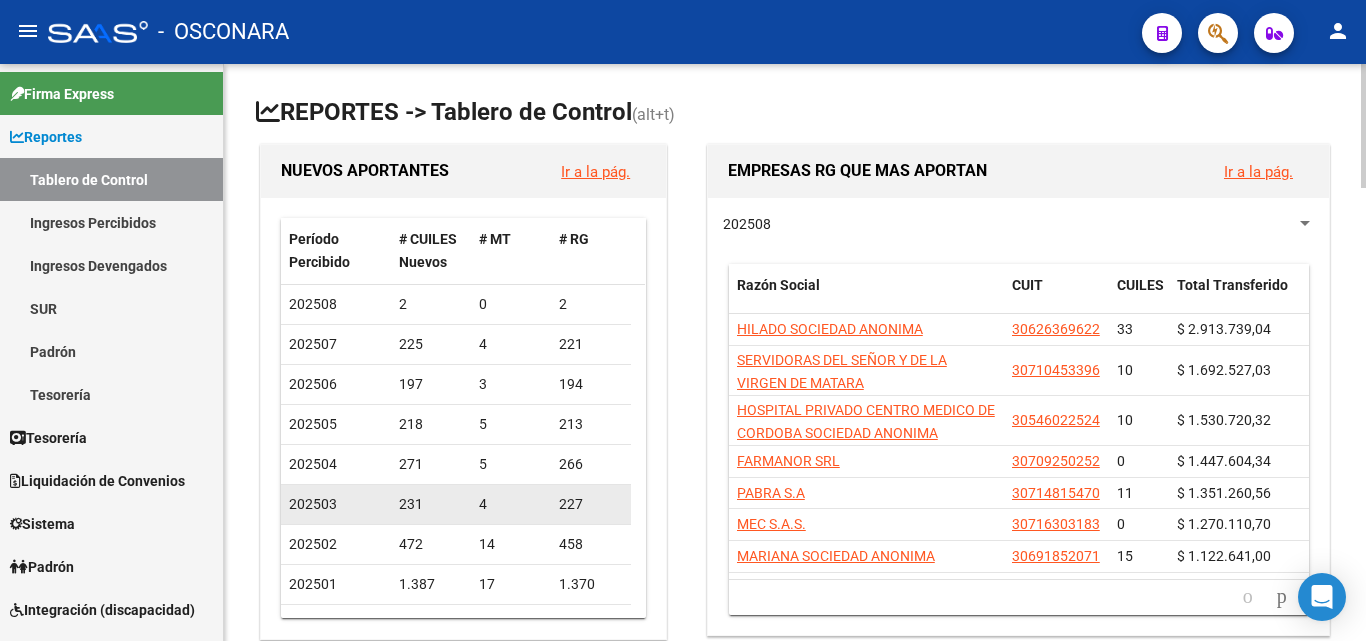 scroll, scrollTop: 0, scrollLeft: 0, axis: both 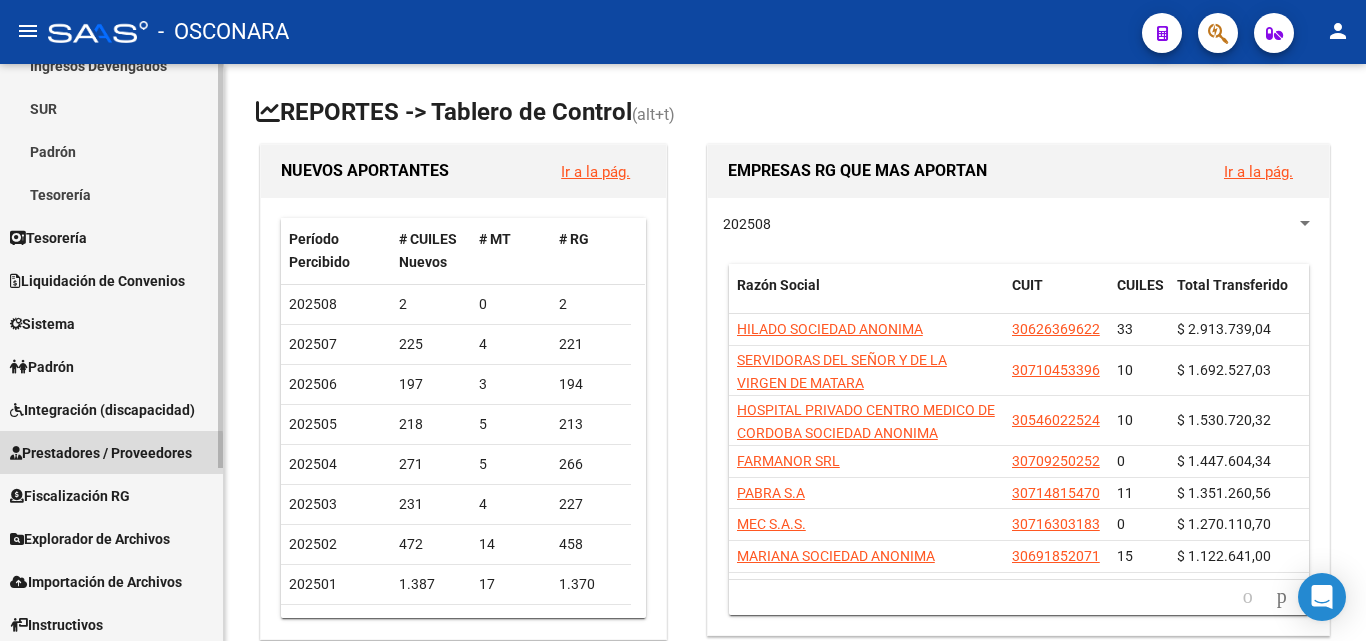 click on "Prestadores / Proveedores" at bounding box center [101, 453] 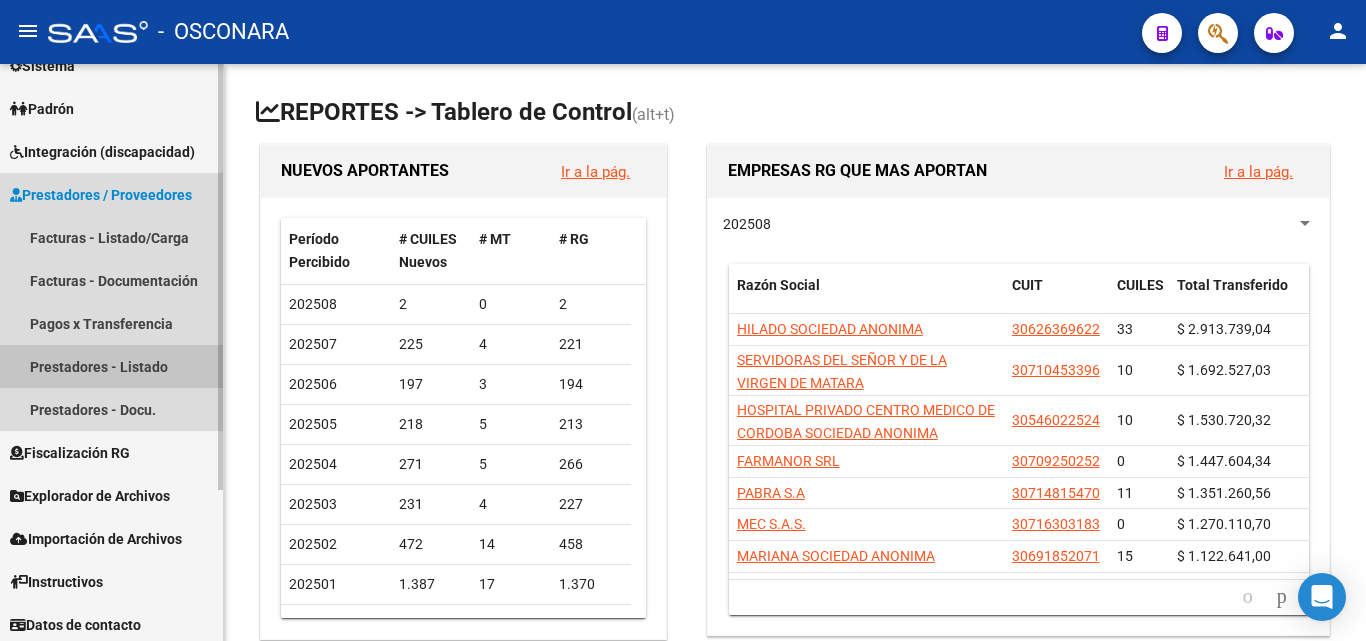 click on "Prestadores - Listado" at bounding box center [111, 366] 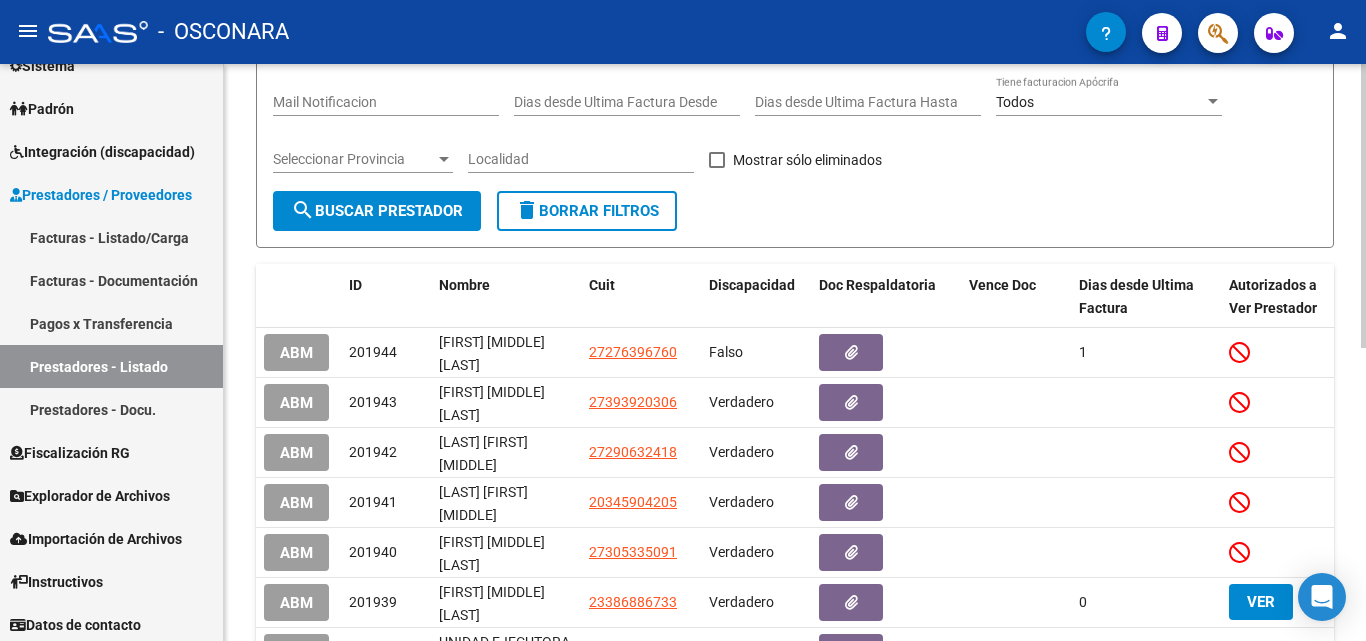 scroll, scrollTop: 300, scrollLeft: 0, axis: vertical 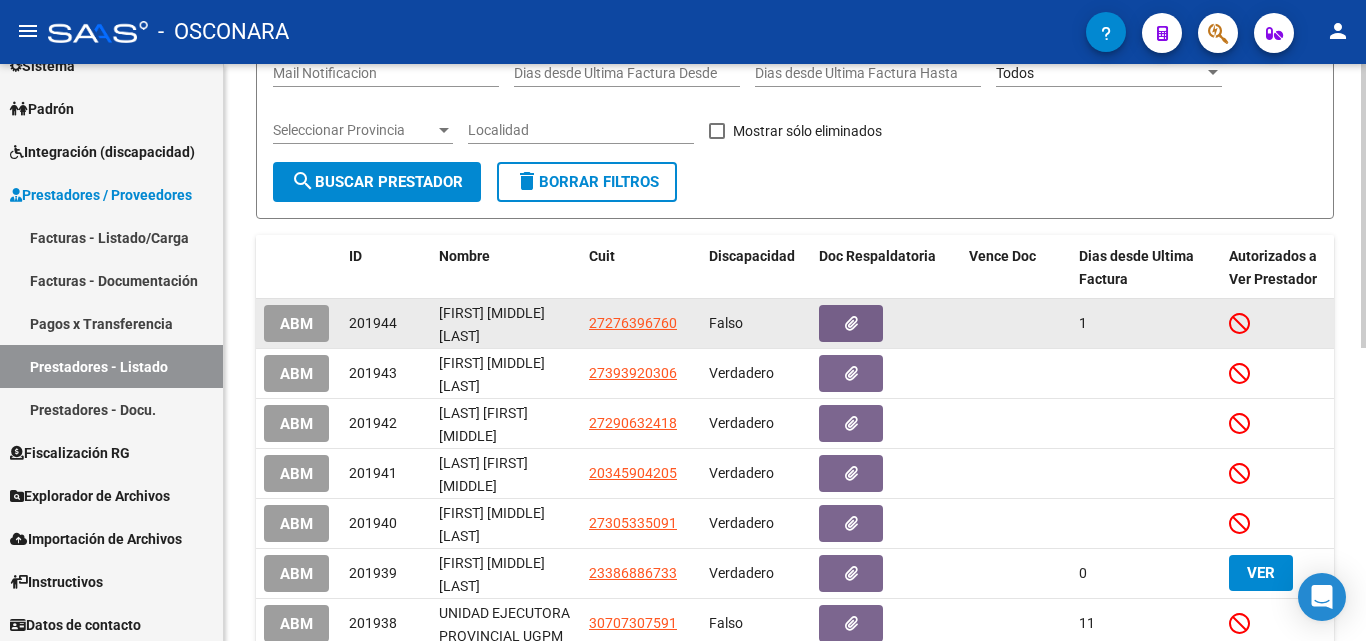 click on "ABM" 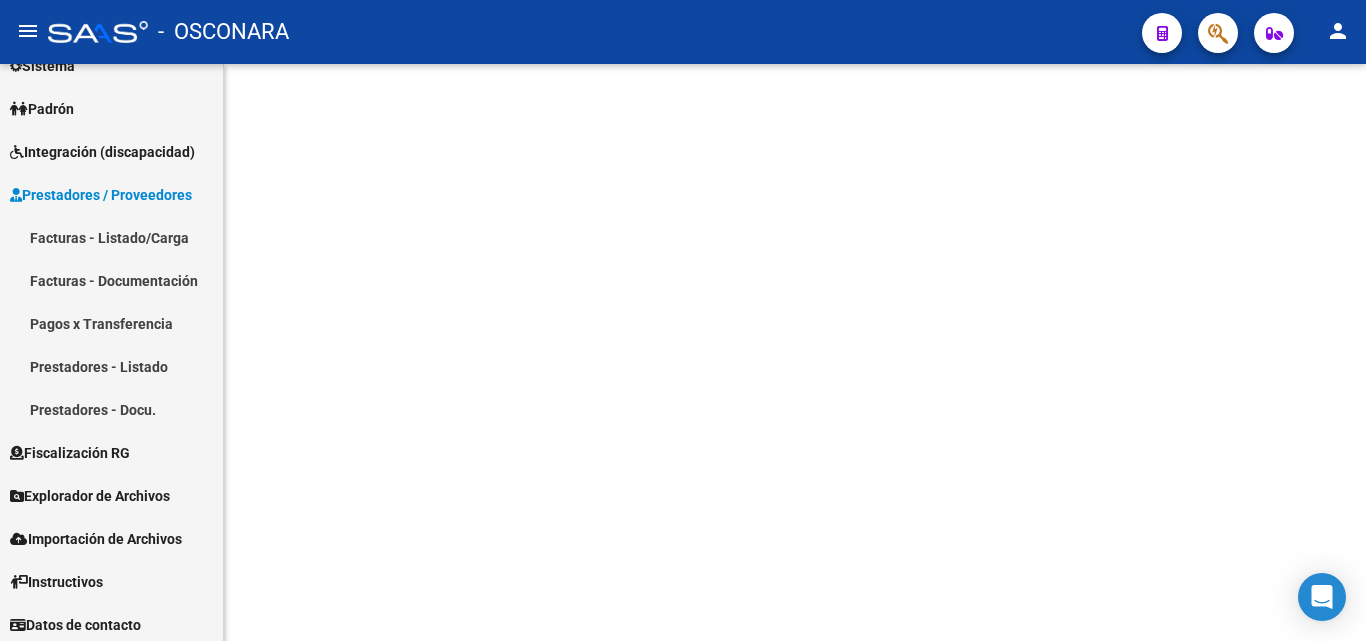 scroll, scrollTop: 0, scrollLeft: 0, axis: both 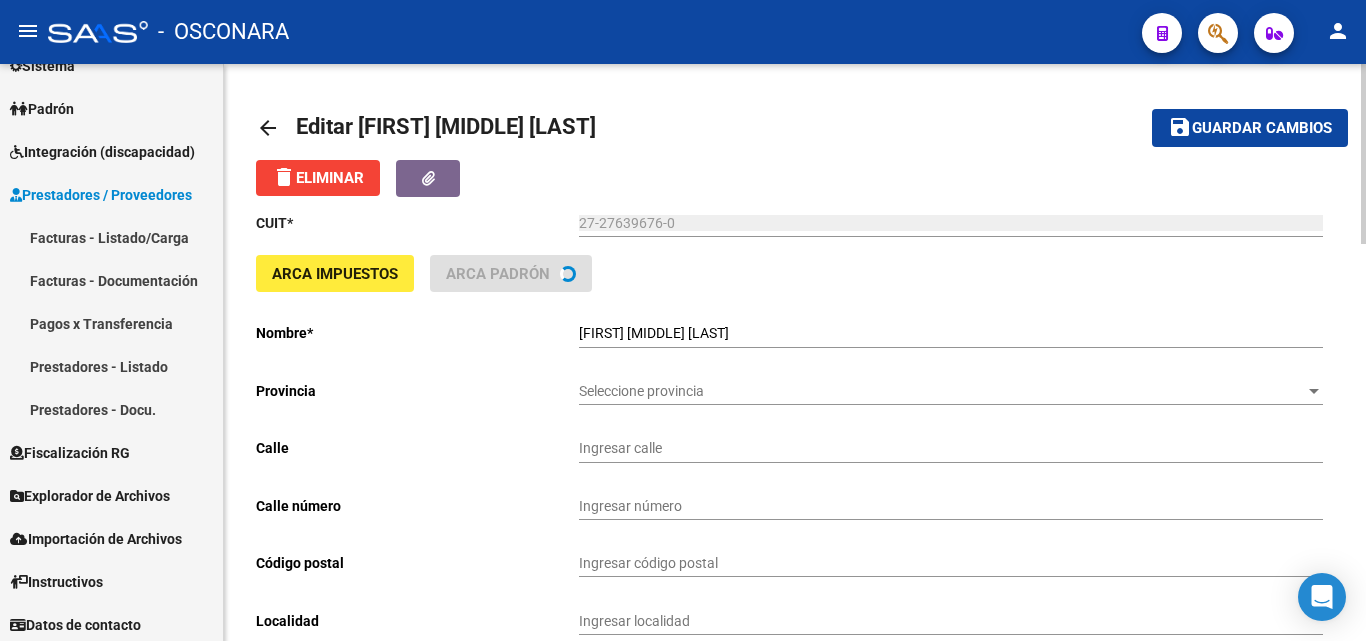 type on "[PLACE]" 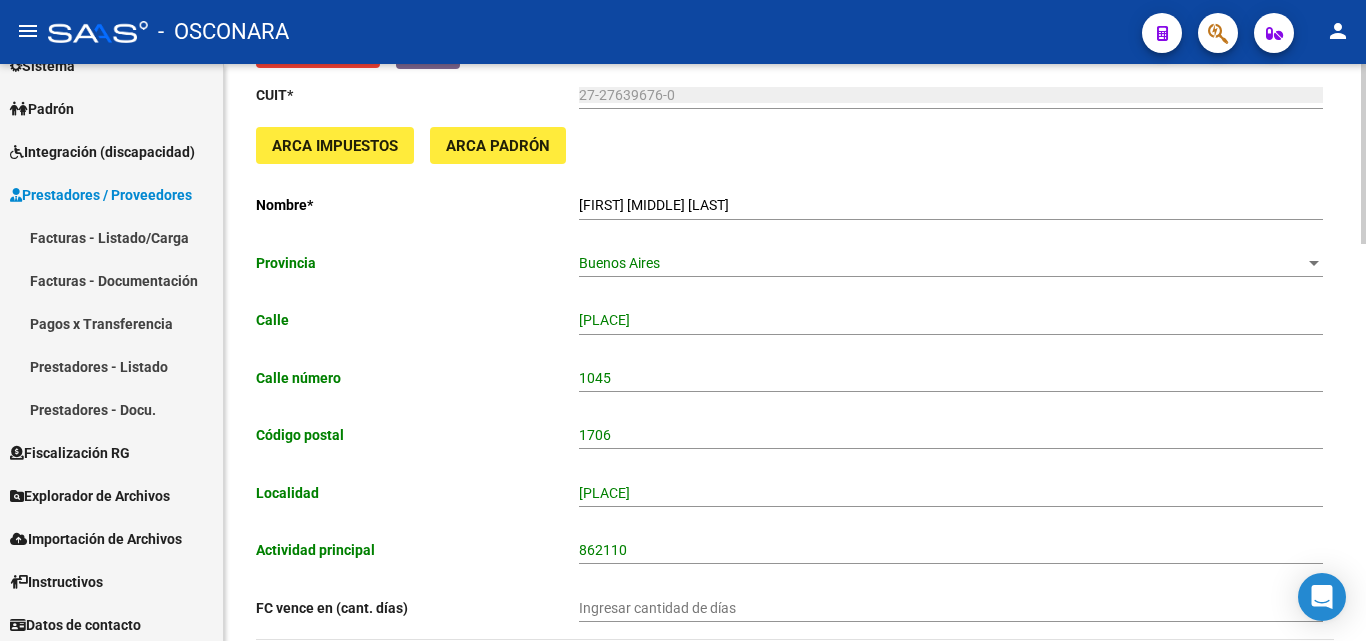 scroll, scrollTop: 0, scrollLeft: 0, axis: both 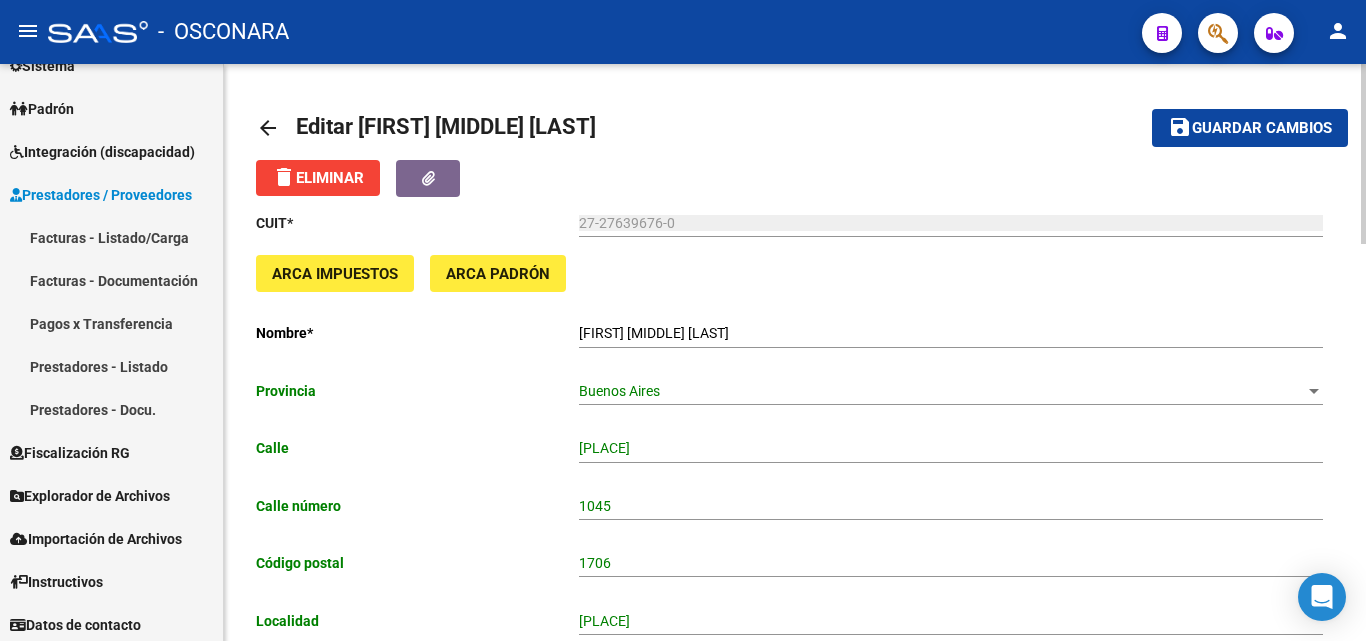 click on "arrow_back" 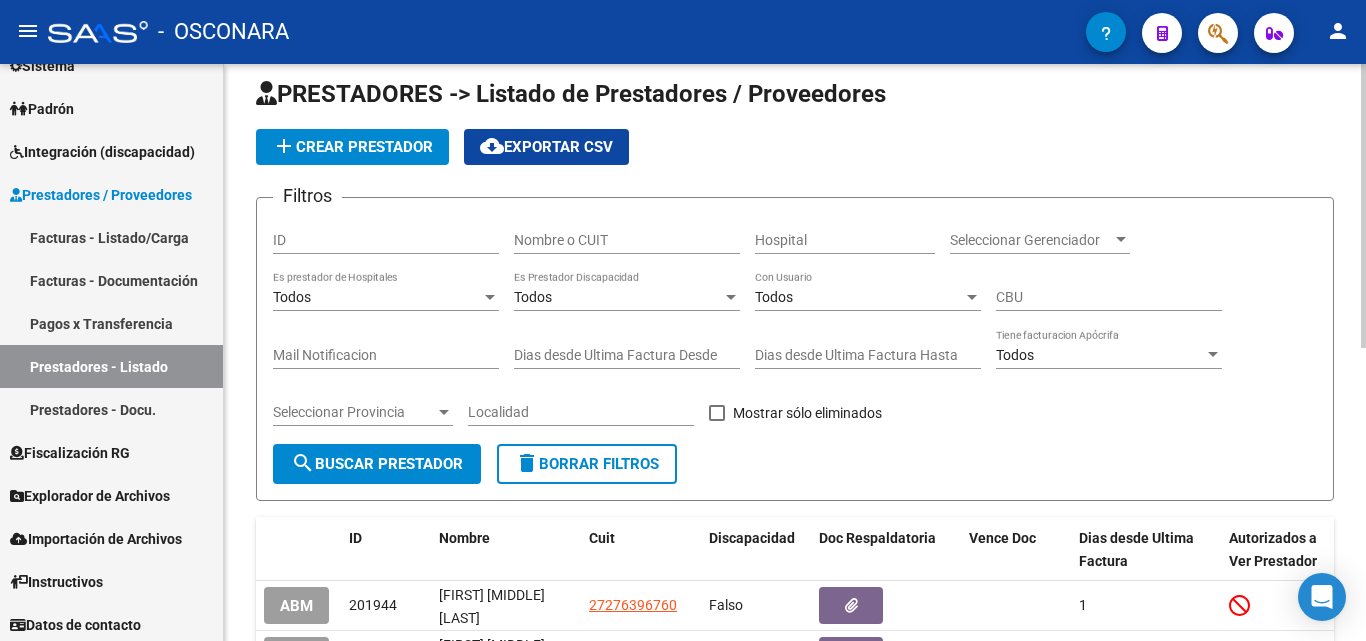 scroll, scrollTop: 0, scrollLeft: 0, axis: both 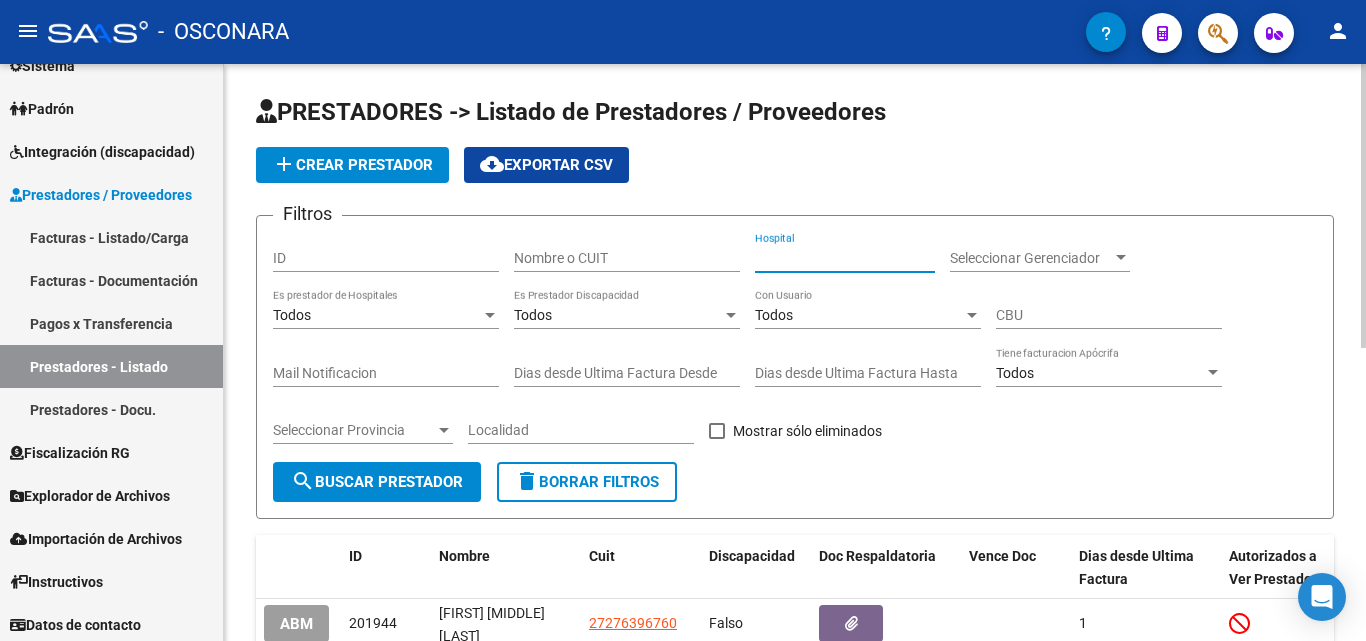 click on "Hospital" at bounding box center (845, 258) 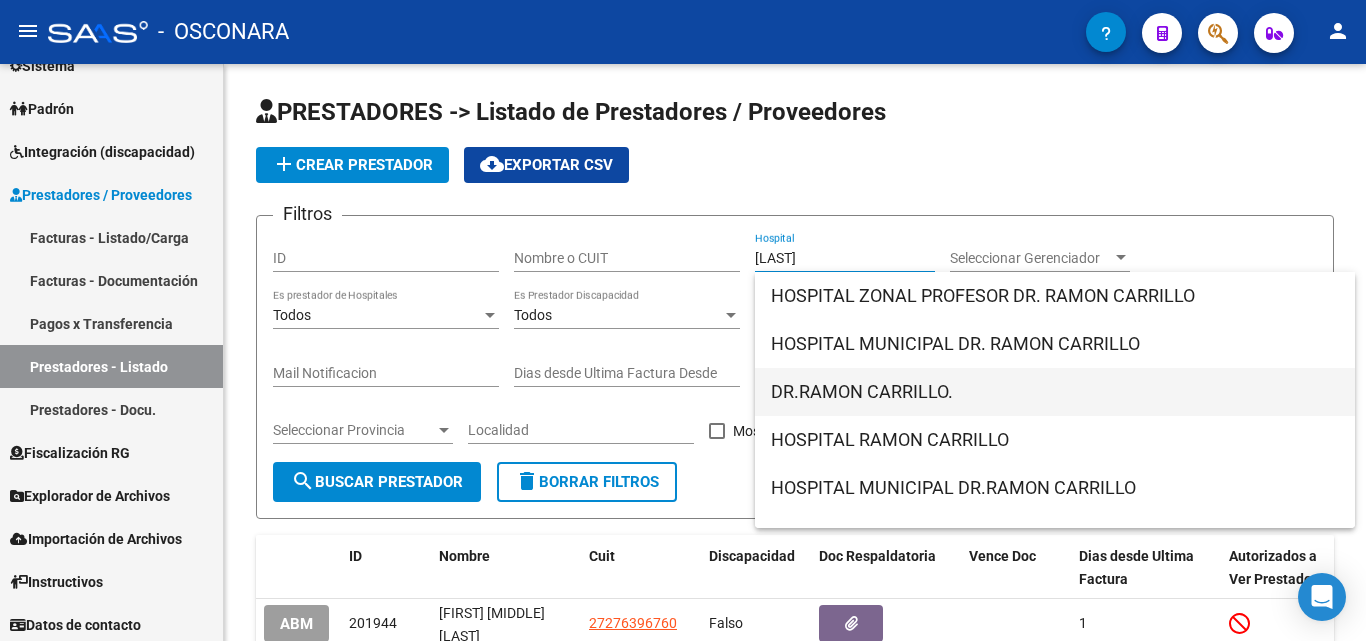 click on "DR.RAMON CARRILLO." at bounding box center [1055, 392] 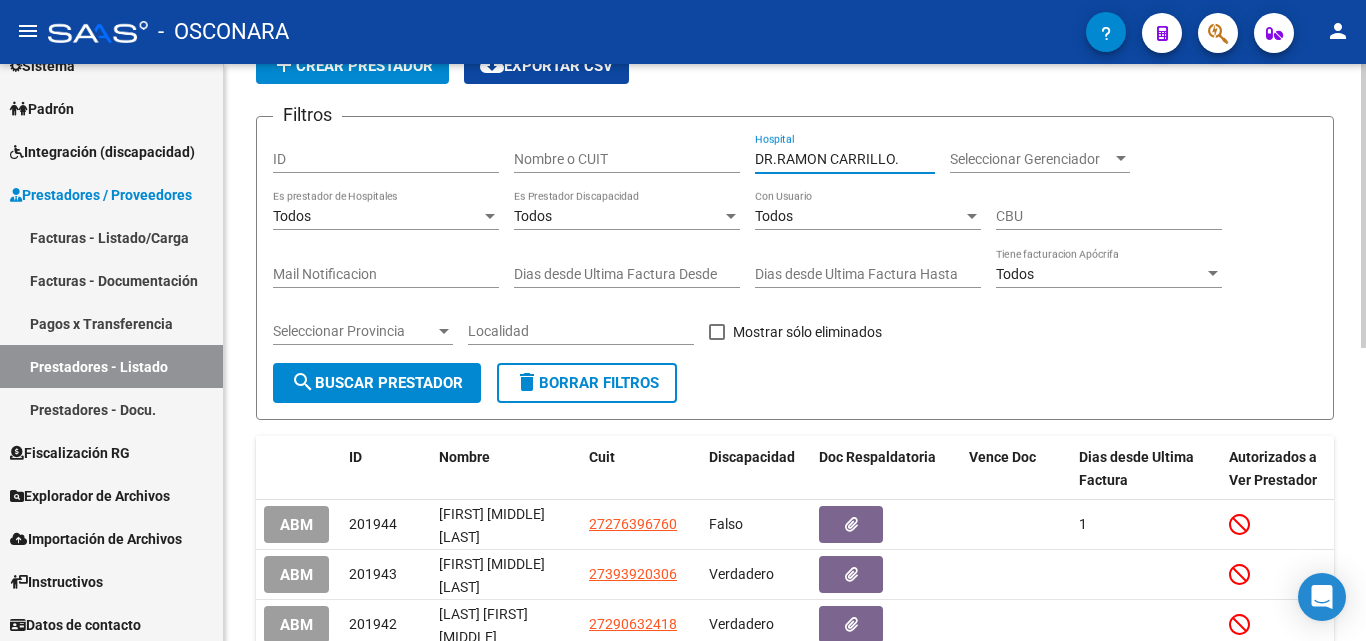 scroll, scrollTop: 100, scrollLeft: 0, axis: vertical 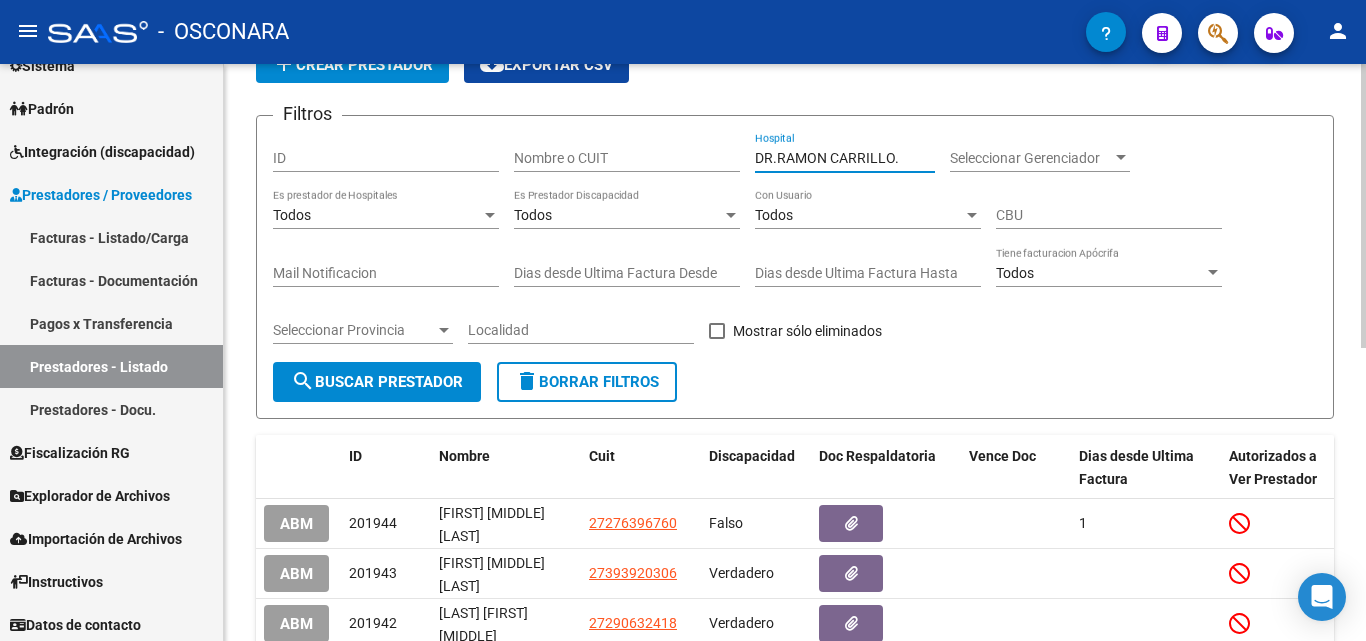 click on "search  Buscar Prestador" 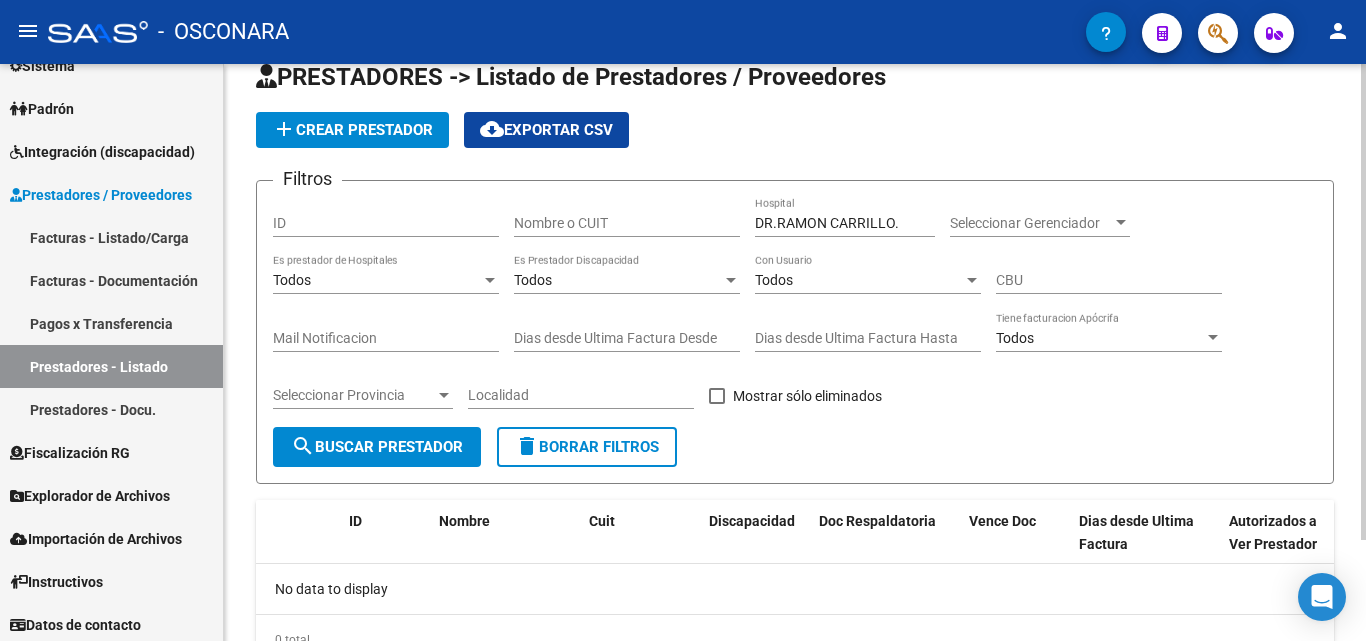 scroll, scrollTop: 0, scrollLeft: 0, axis: both 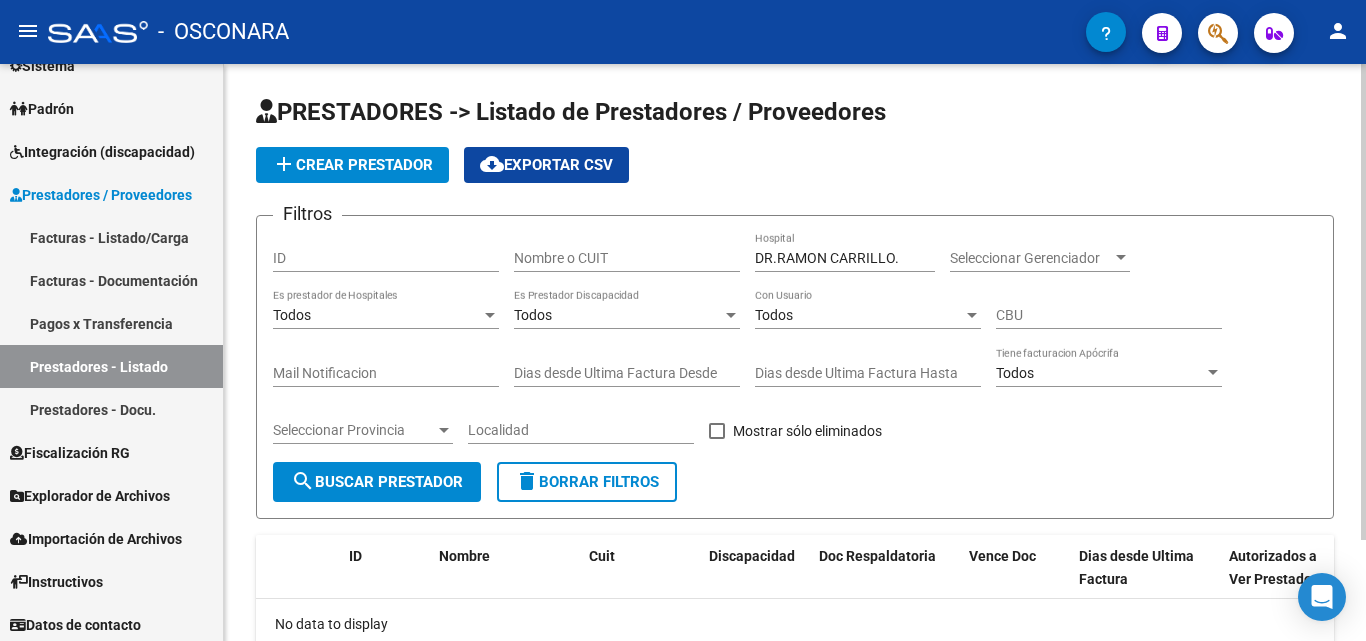 click on "DR.[LAST]. Hospital" 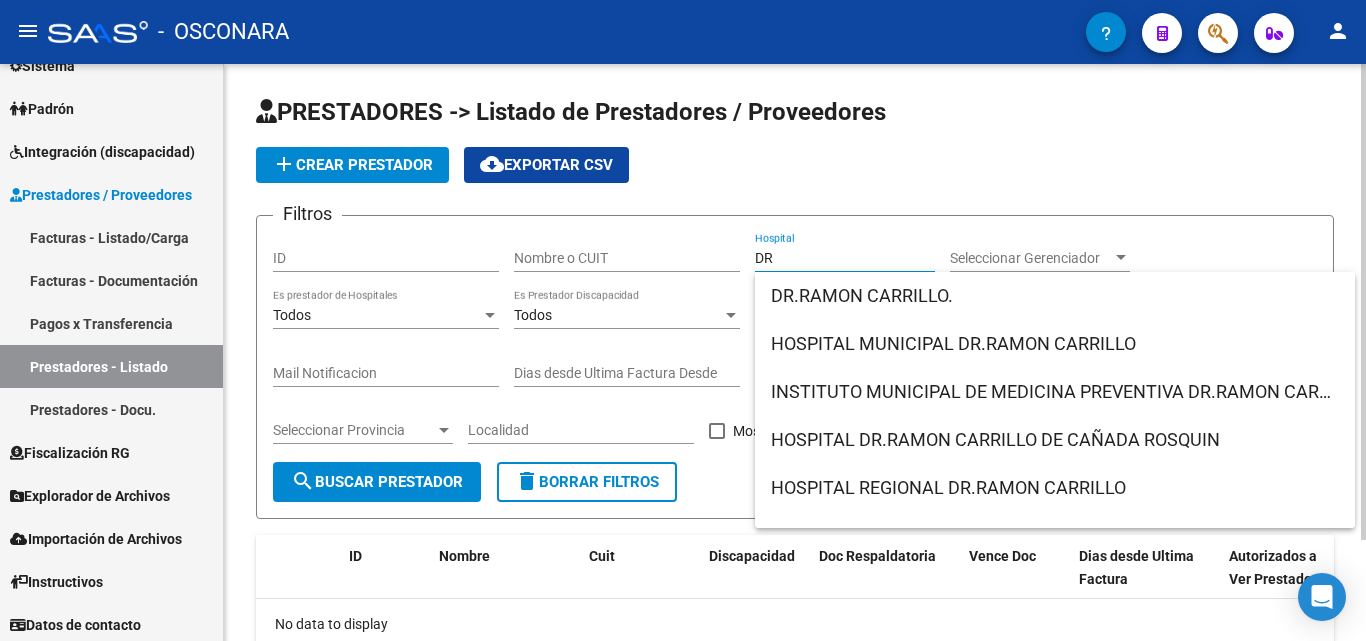 type on "D" 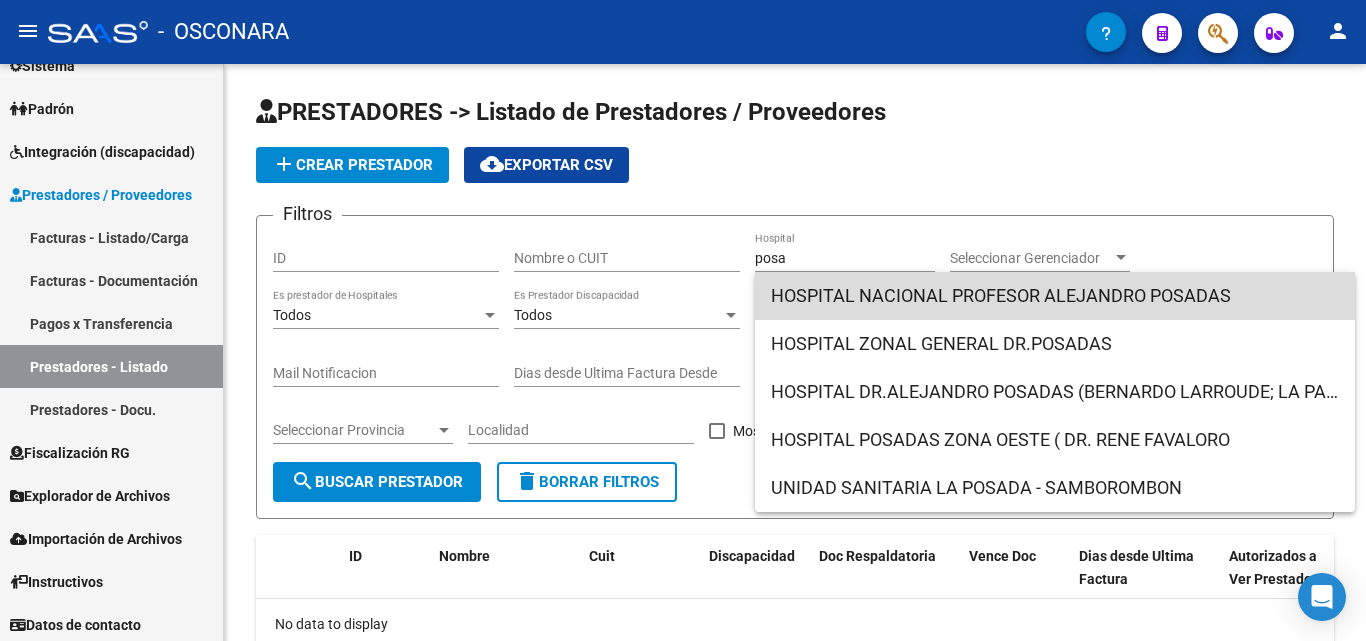 click on "HOSPITAL NACIONAL PROFESOR ALEJANDRO POSADAS" at bounding box center (1055, 296) 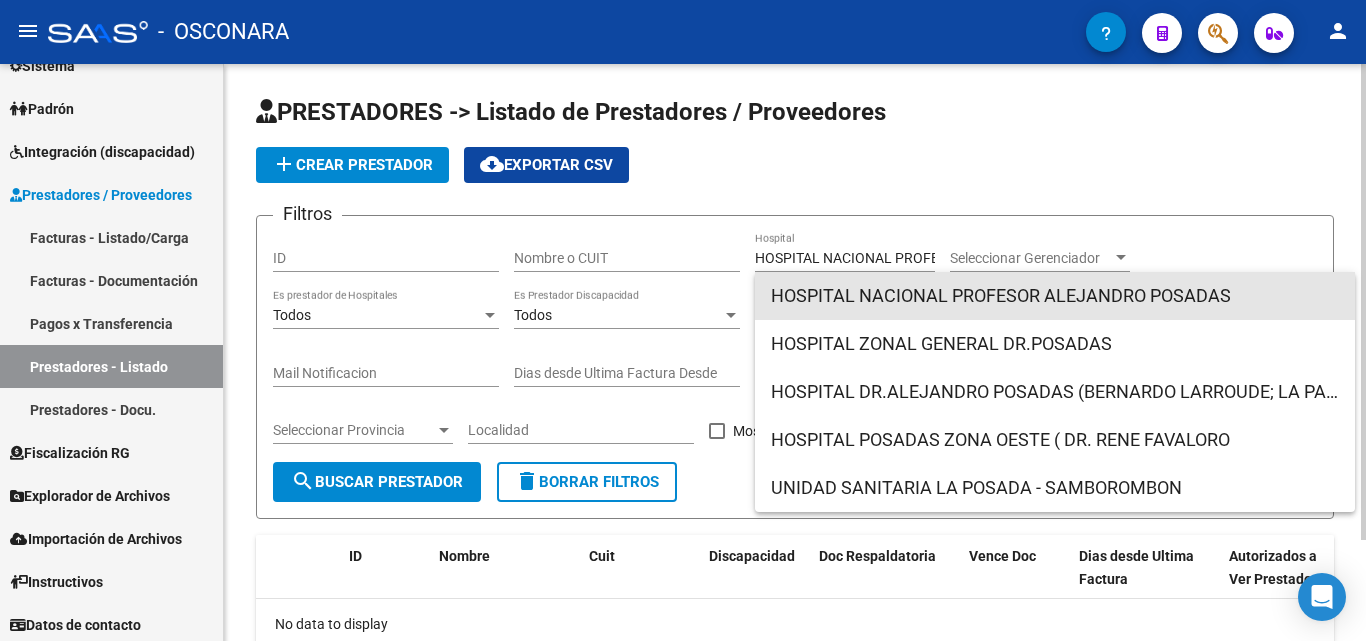 scroll, scrollTop: 0, scrollLeft: 178, axis: horizontal 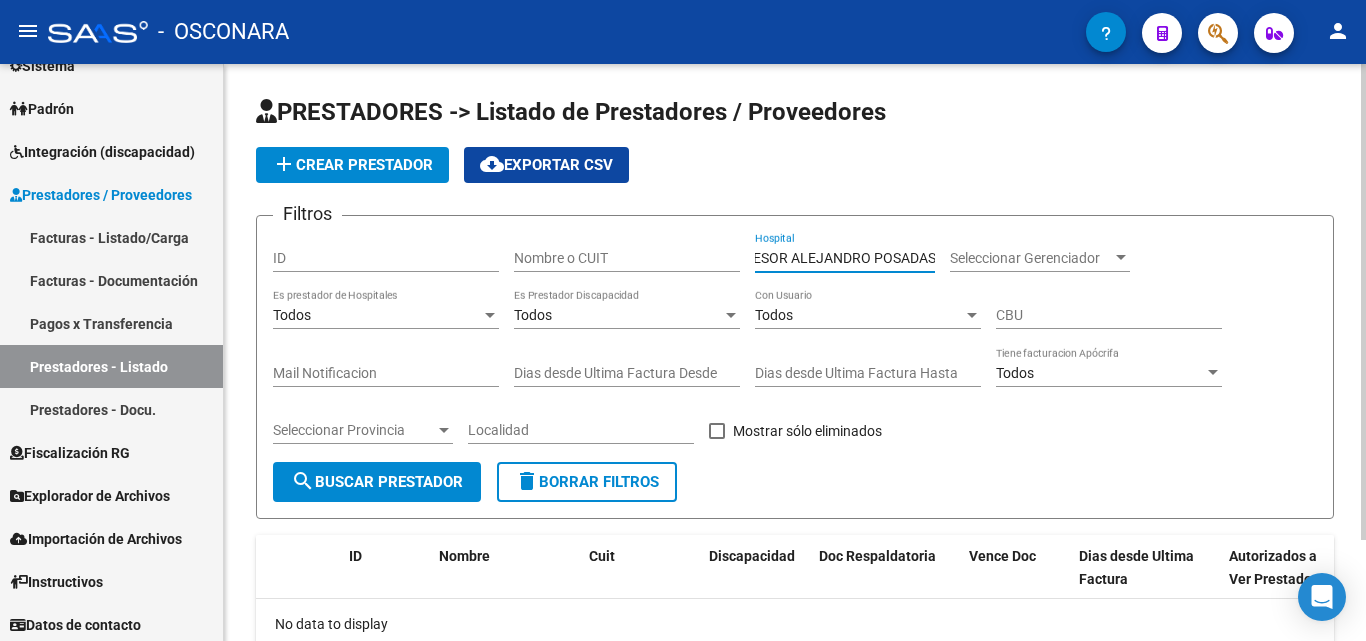 click on "search  Buscar Prestador" 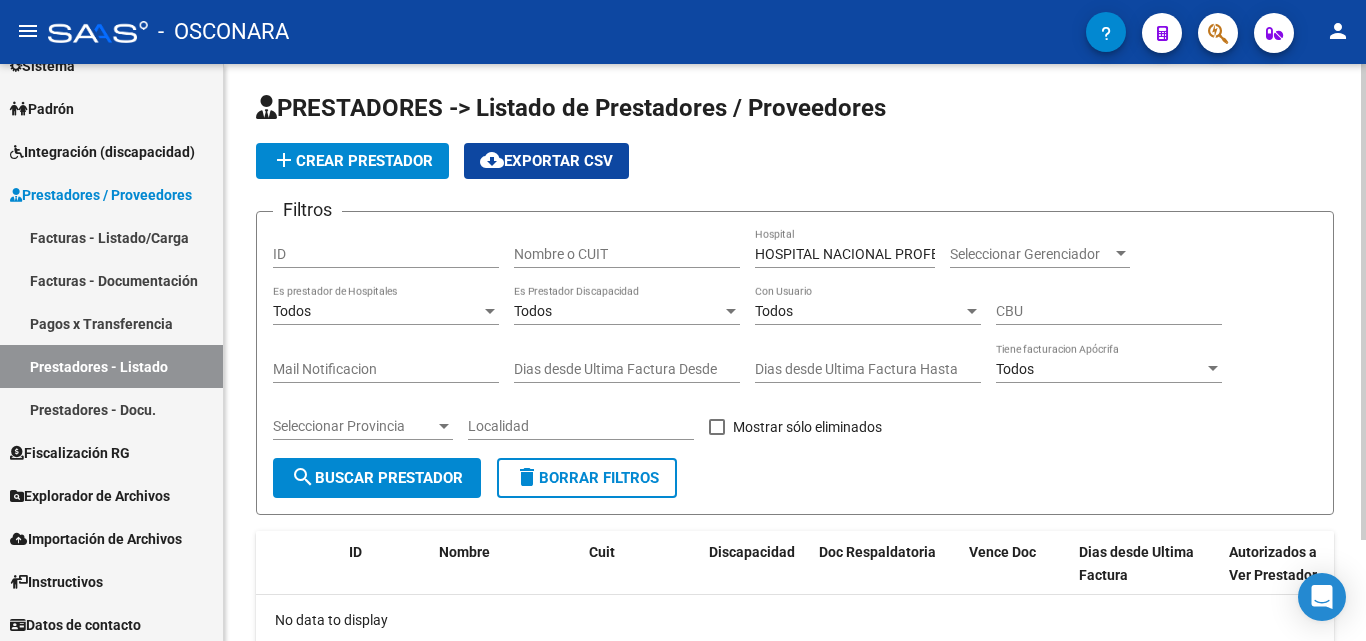 scroll, scrollTop: 0, scrollLeft: 0, axis: both 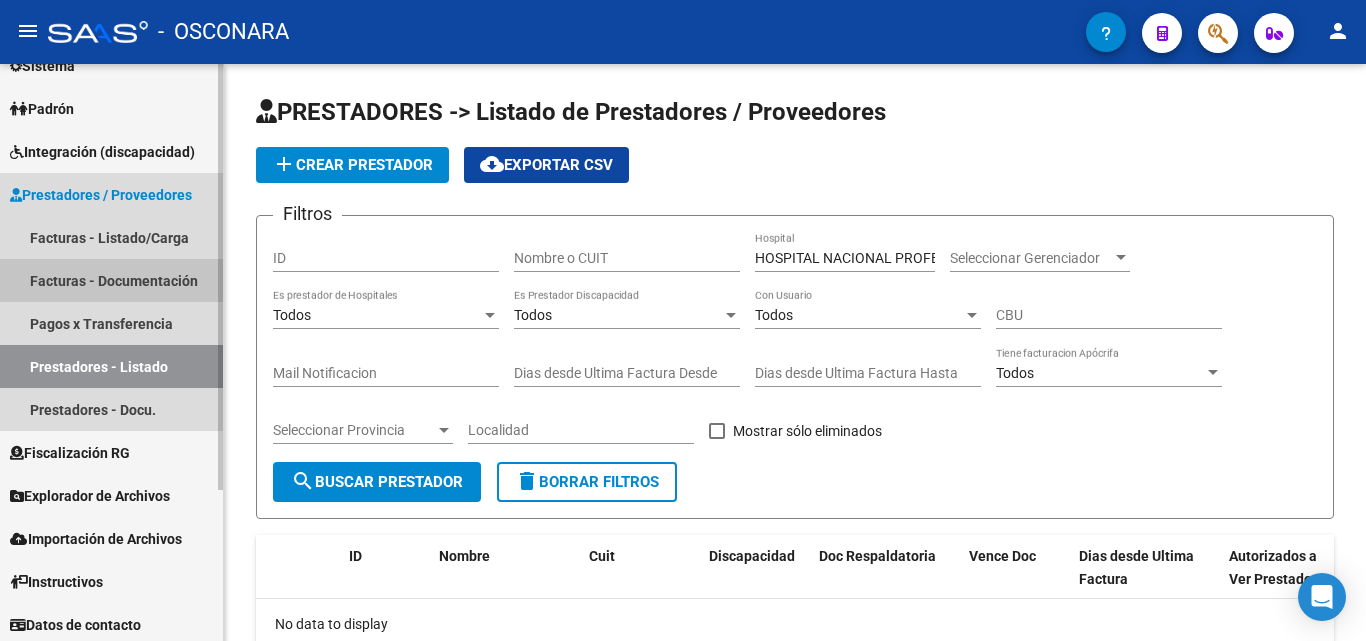 click on "Facturas - Documentación" at bounding box center (111, 280) 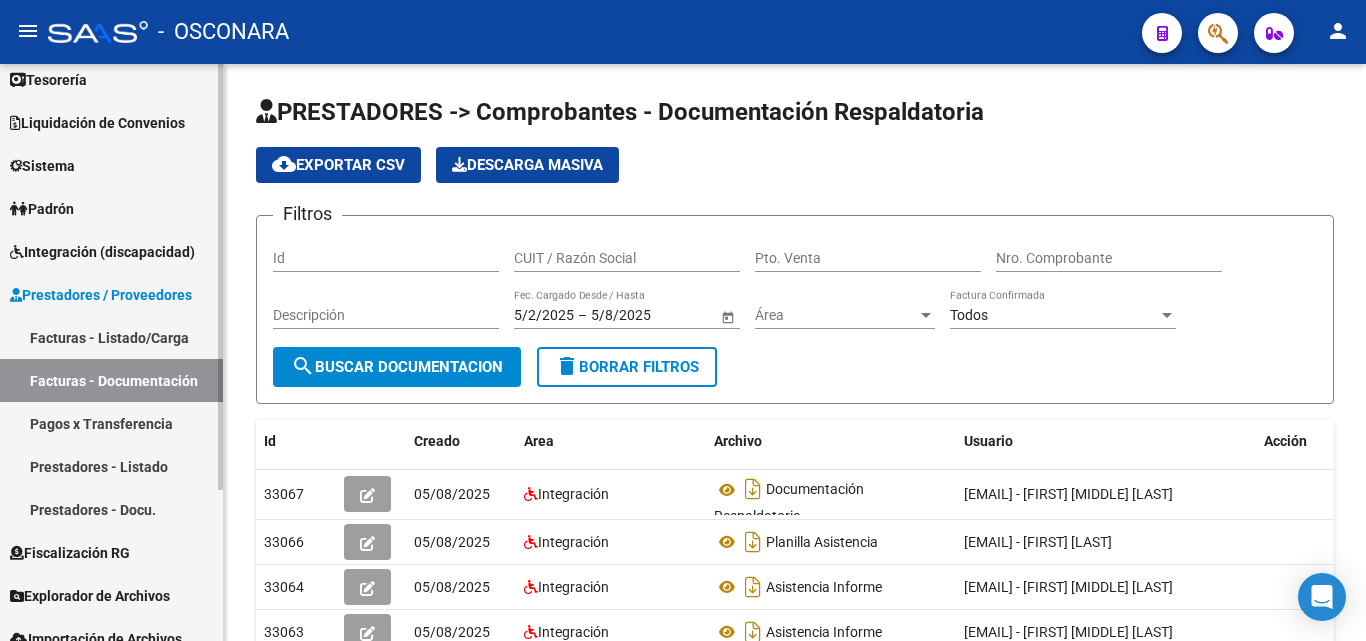 scroll, scrollTop: 0, scrollLeft: 0, axis: both 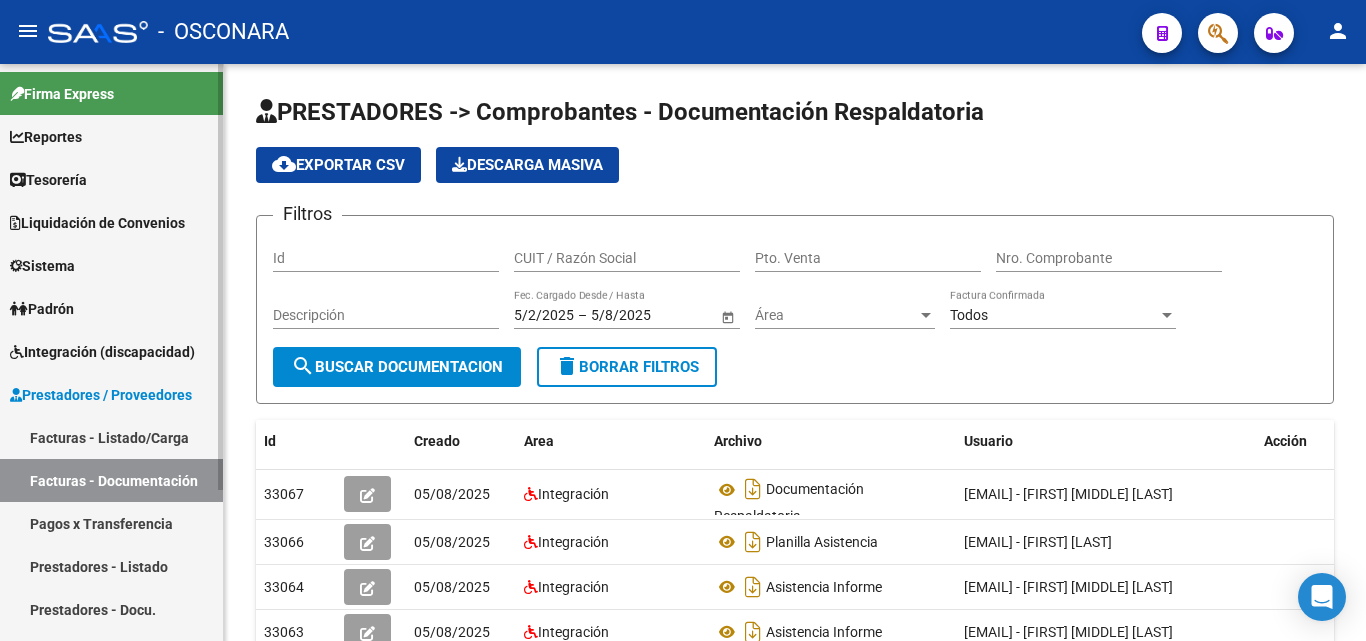 click on "Reportes" at bounding box center (46, 137) 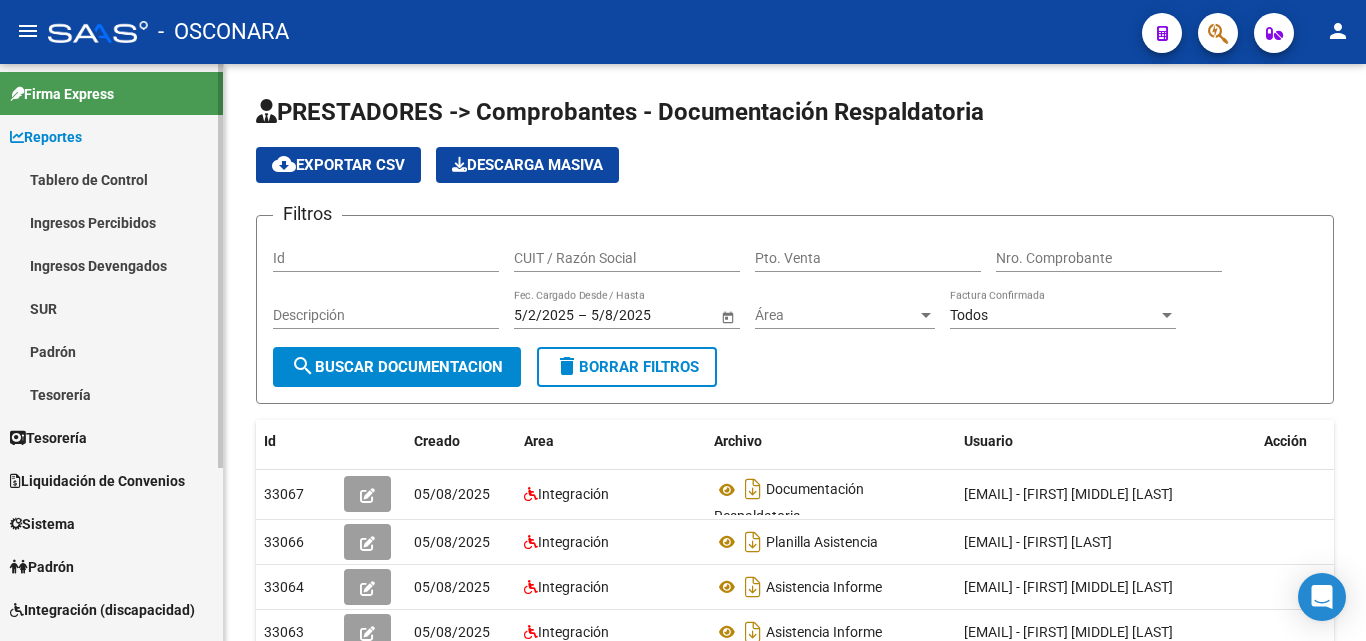 scroll, scrollTop: 100, scrollLeft: 0, axis: vertical 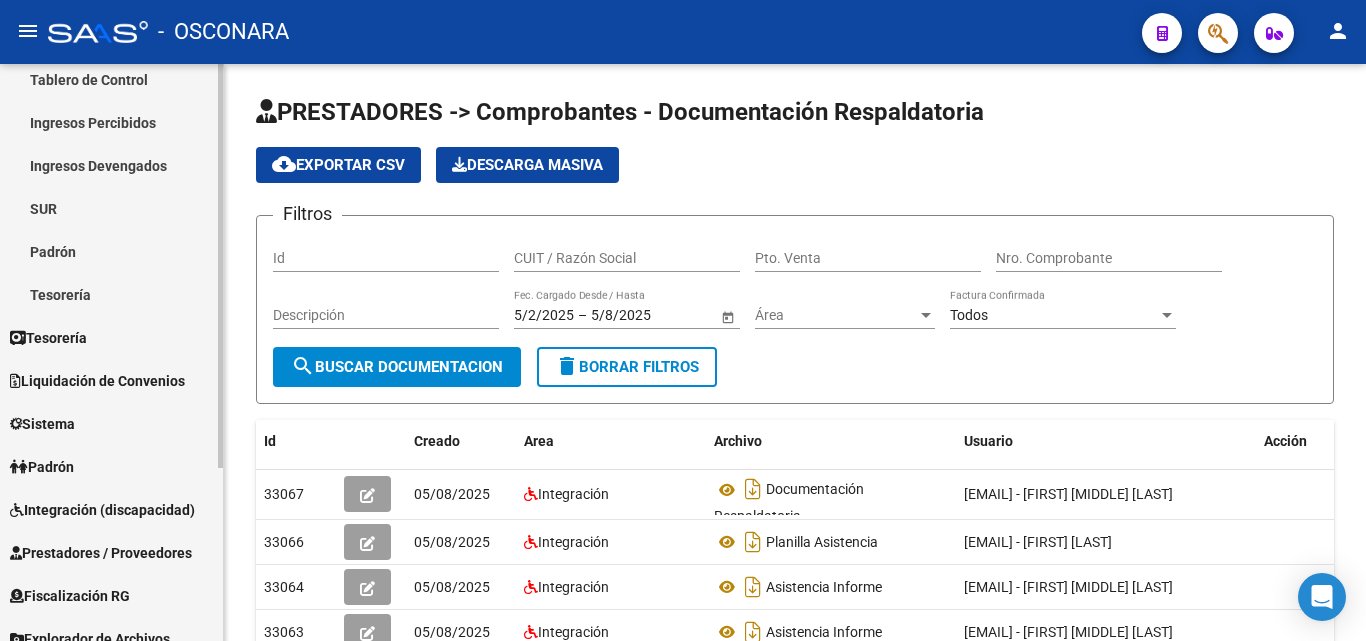 click on "Tesorería" at bounding box center (48, 338) 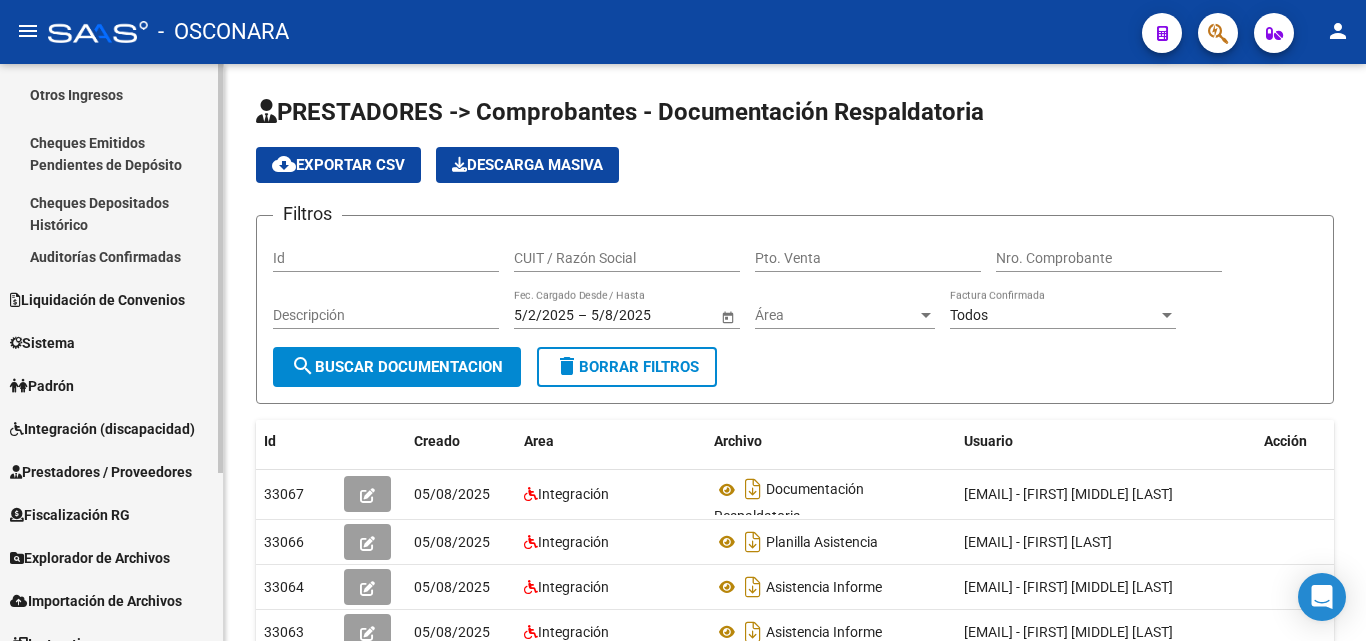 scroll, scrollTop: 200, scrollLeft: 0, axis: vertical 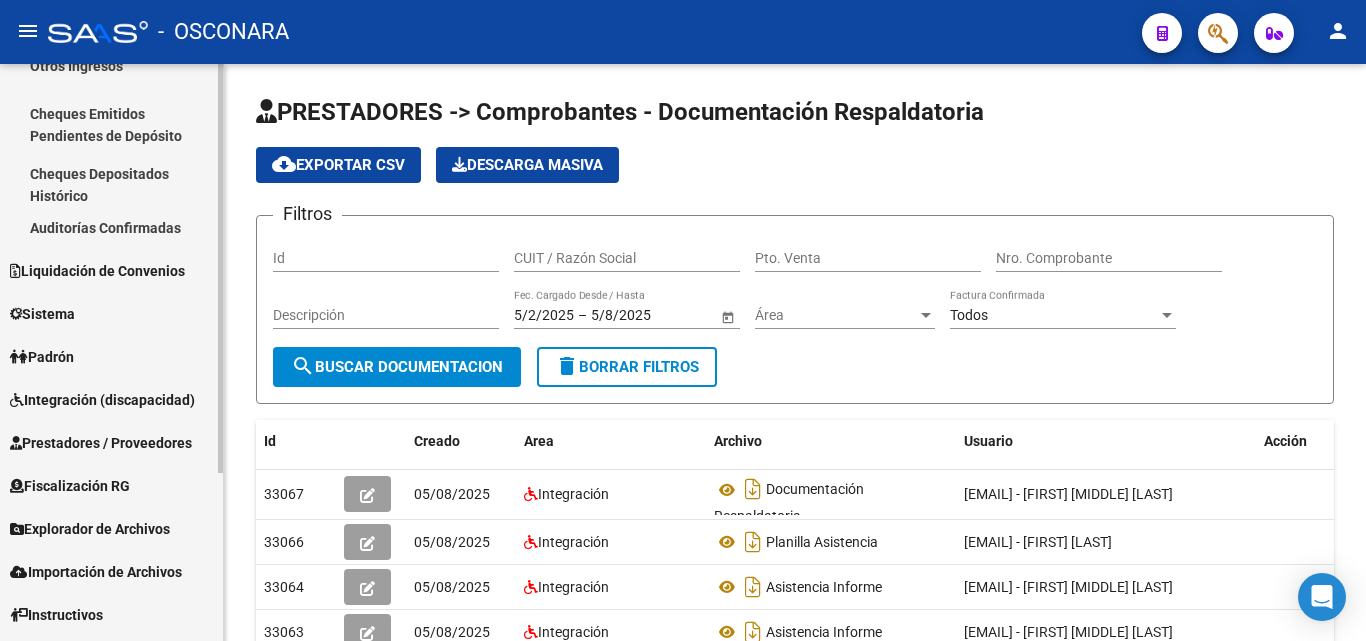 click on "Sistema" at bounding box center (42, 314) 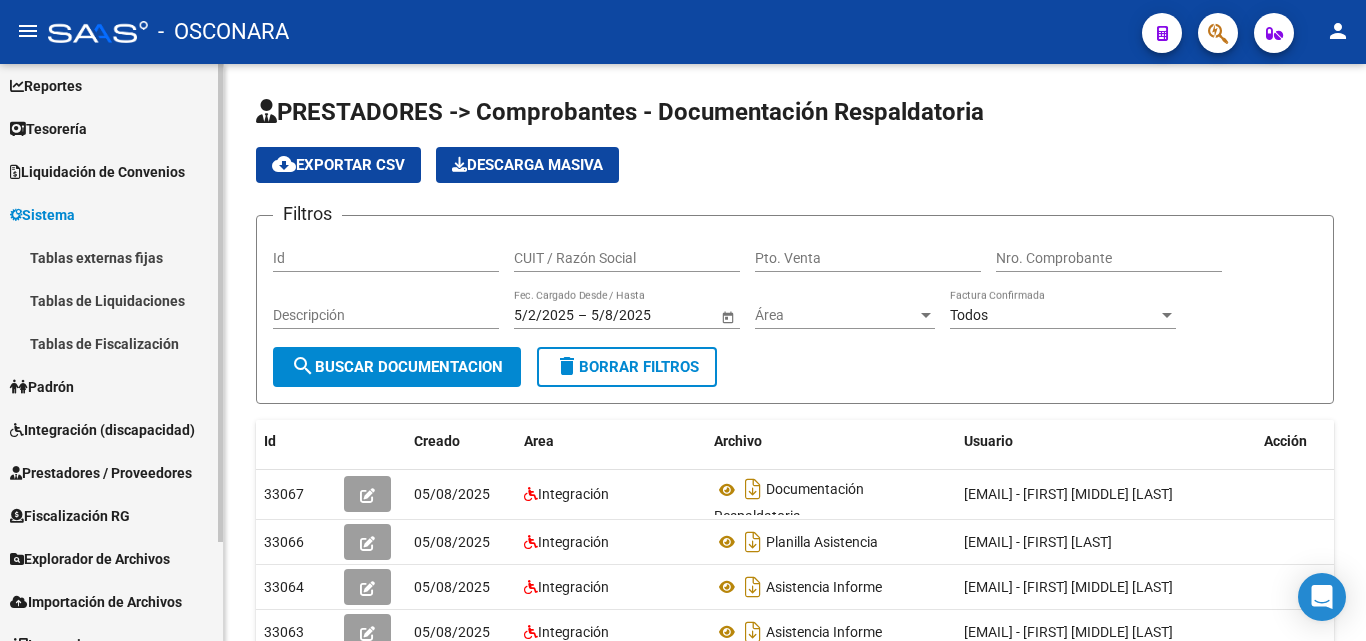 scroll, scrollTop: 100, scrollLeft: 0, axis: vertical 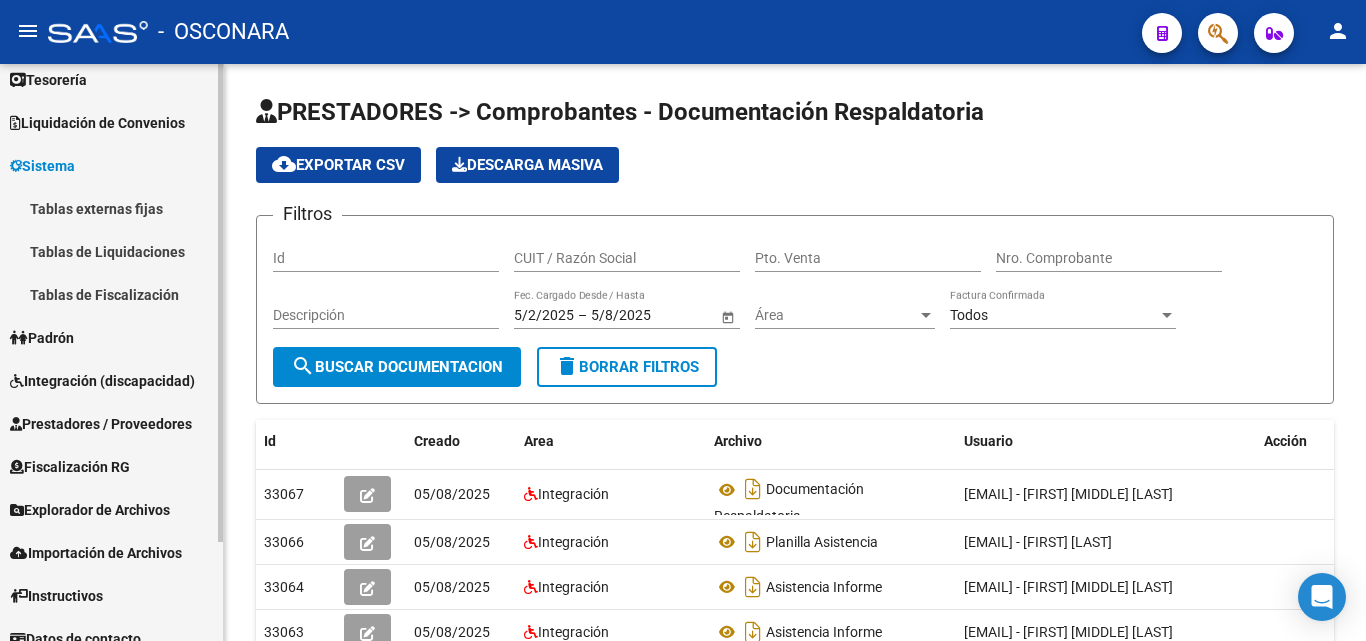 click on "Prestadores / Proveedores" at bounding box center [101, 424] 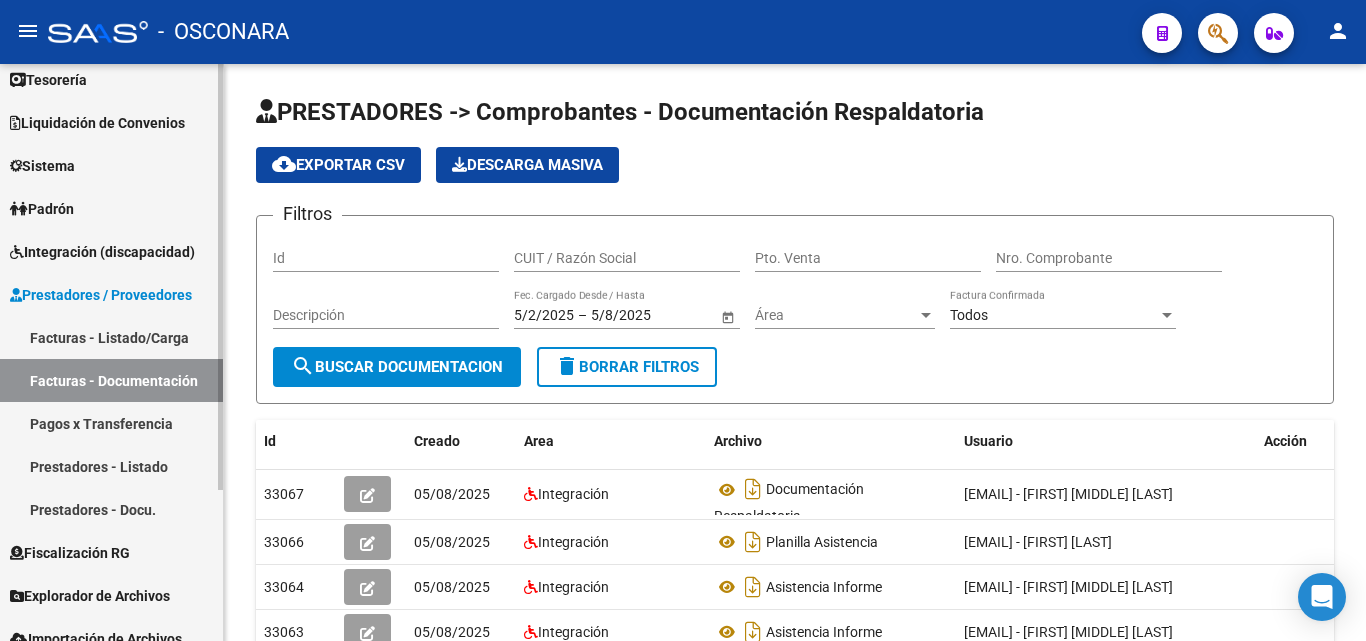 click on "Facturas - Listado/Carga" at bounding box center [111, 337] 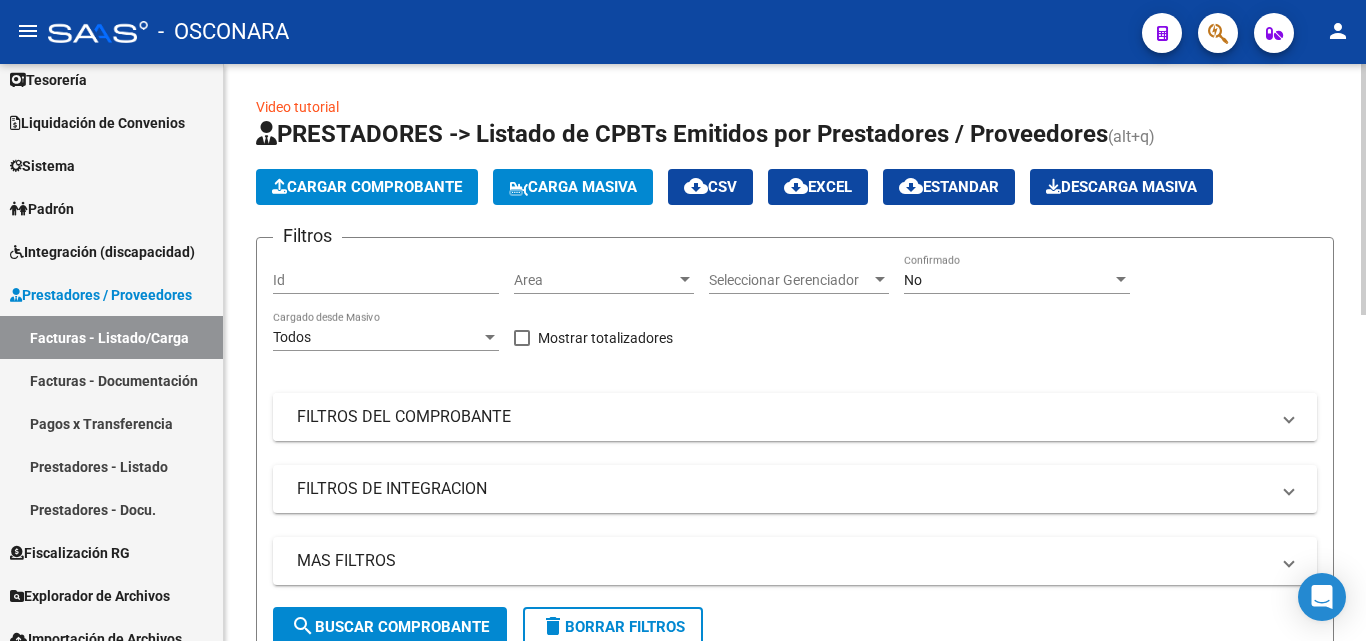 click on "FILTROS DEL COMPROBANTE" at bounding box center [783, 417] 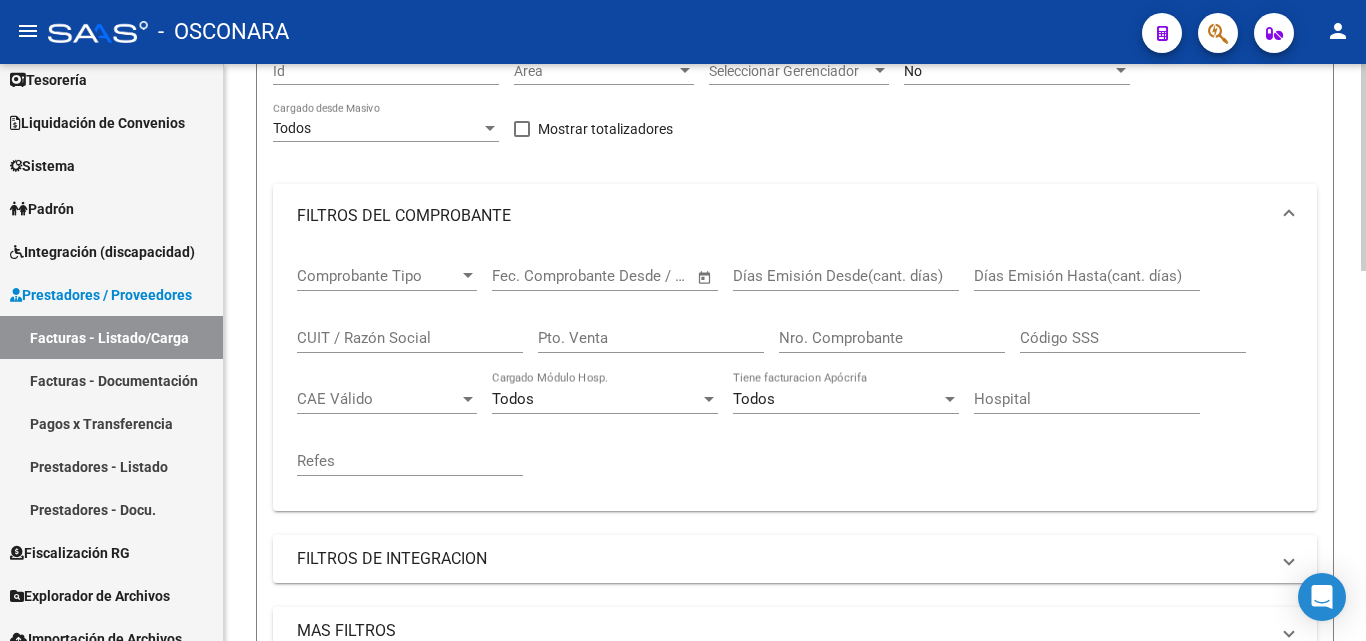 scroll, scrollTop: 200, scrollLeft: 0, axis: vertical 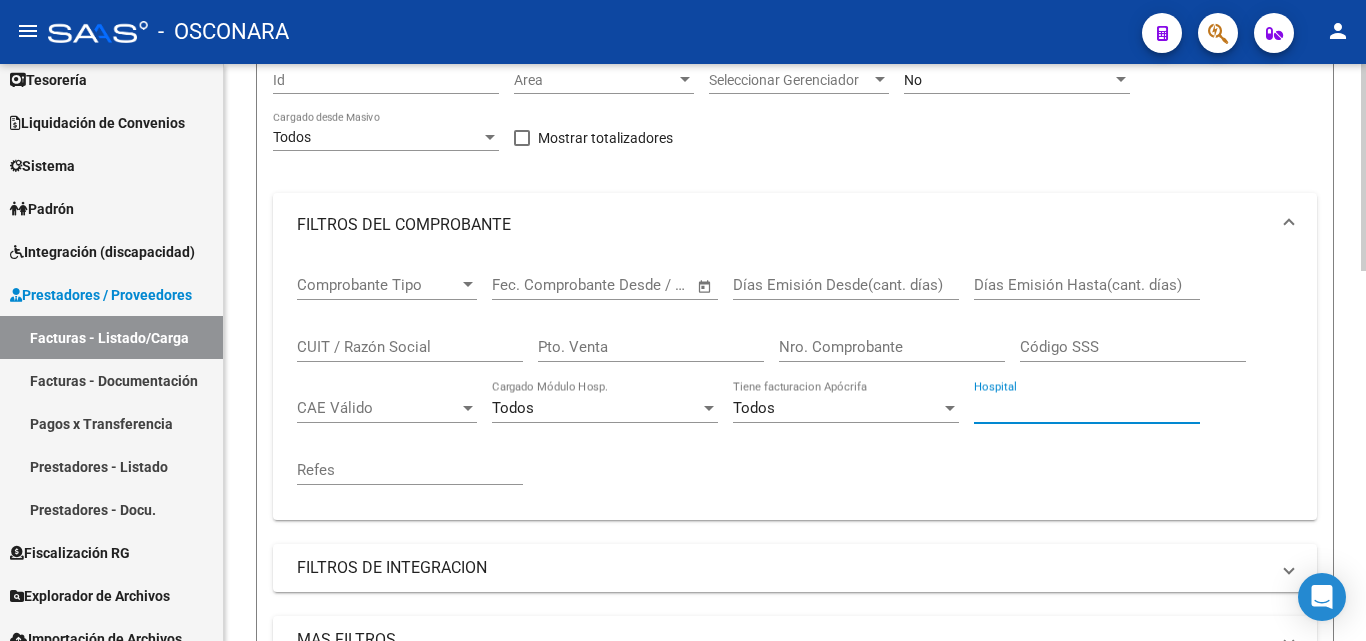 click on "Hospital" at bounding box center [1087, 408] 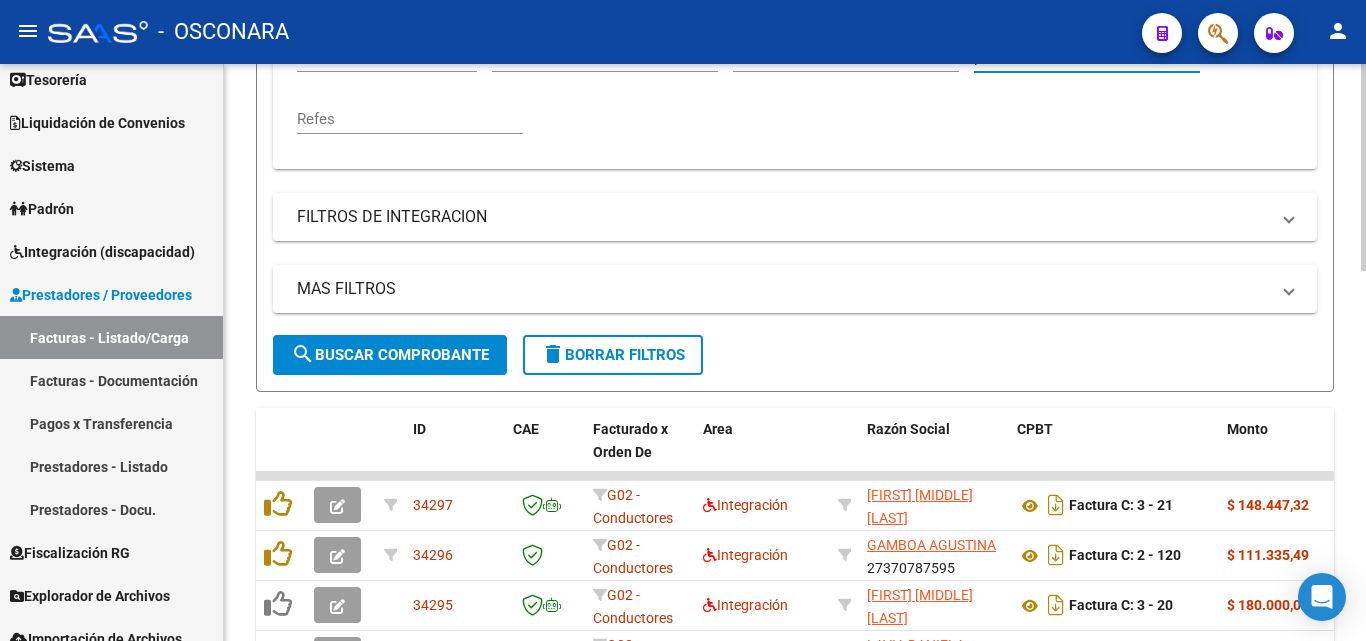 scroll, scrollTop: 600, scrollLeft: 0, axis: vertical 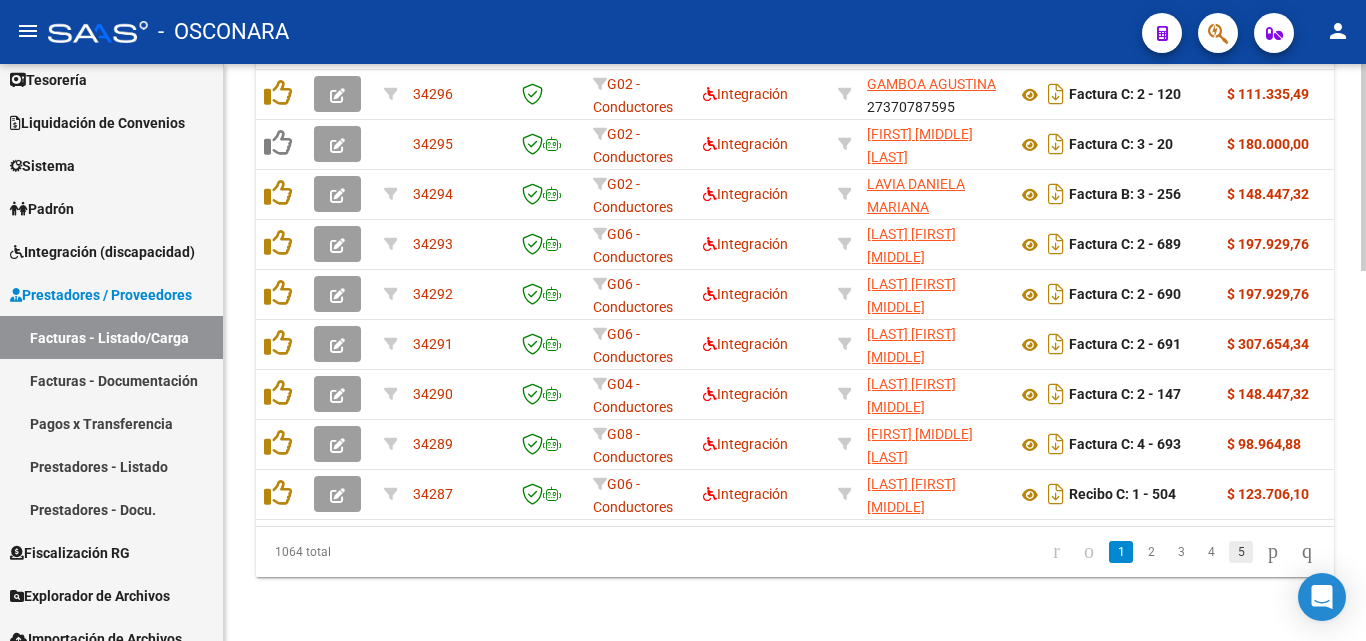 type on "posadas" 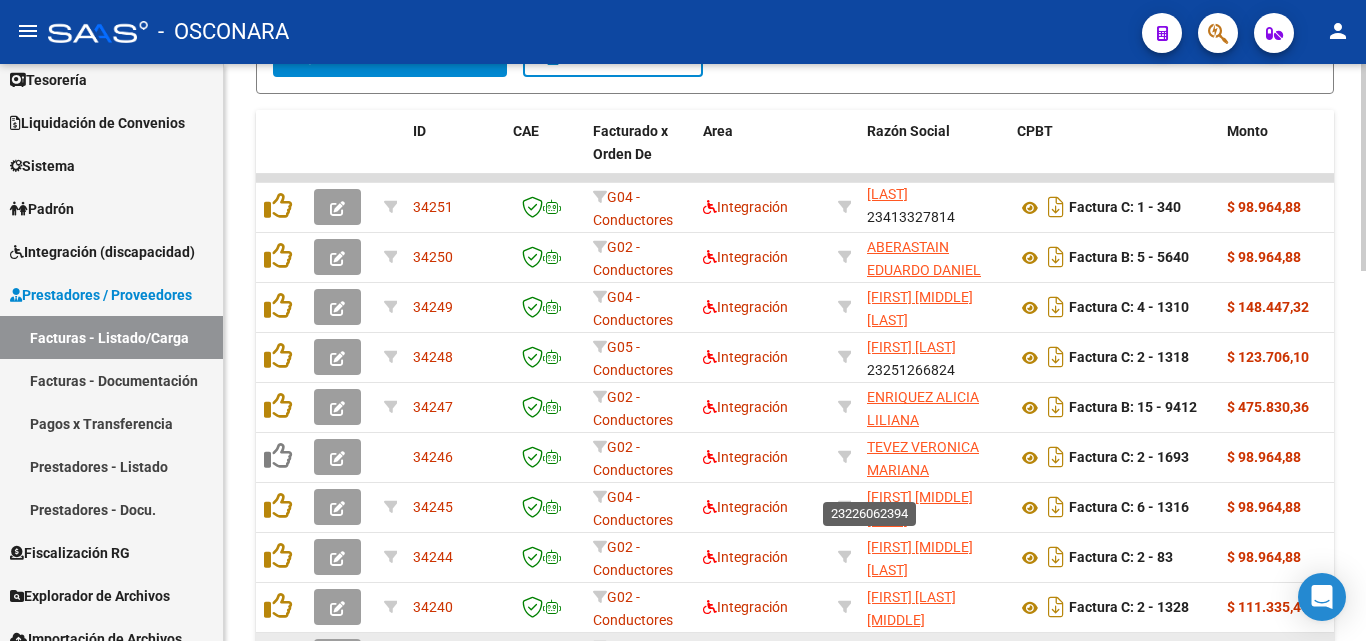 scroll, scrollTop: 828, scrollLeft: 0, axis: vertical 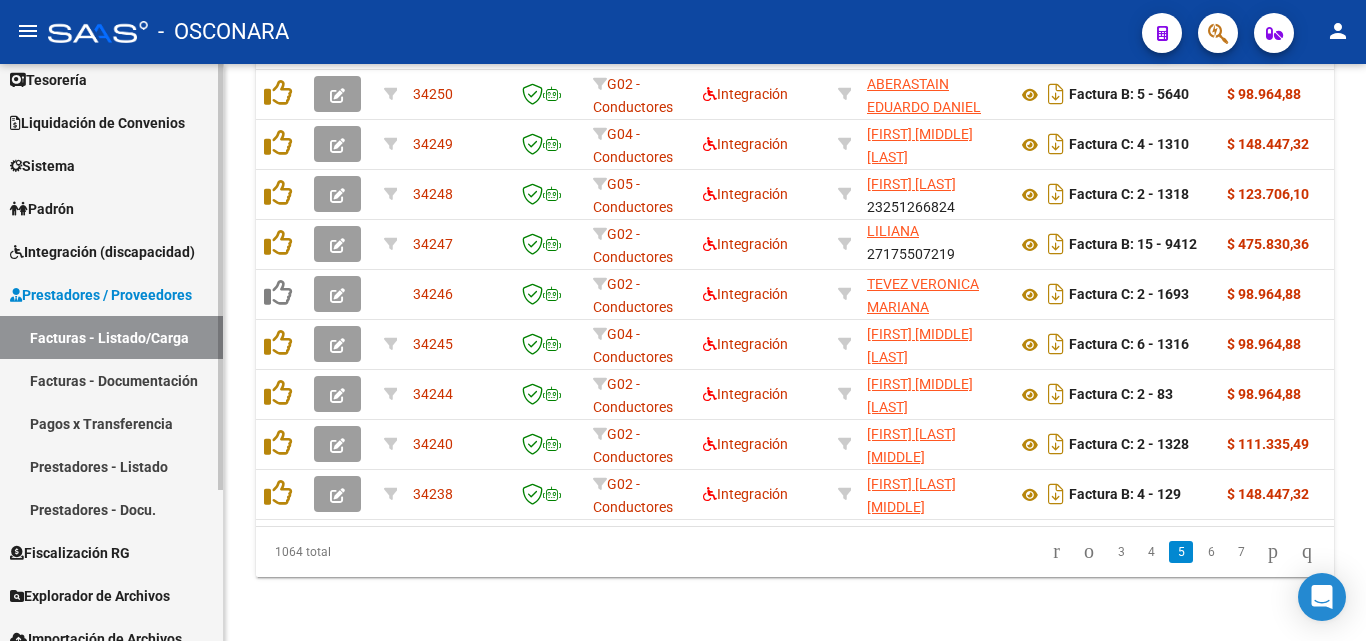 click on "Facturas - Documentación" at bounding box center (111, 380) 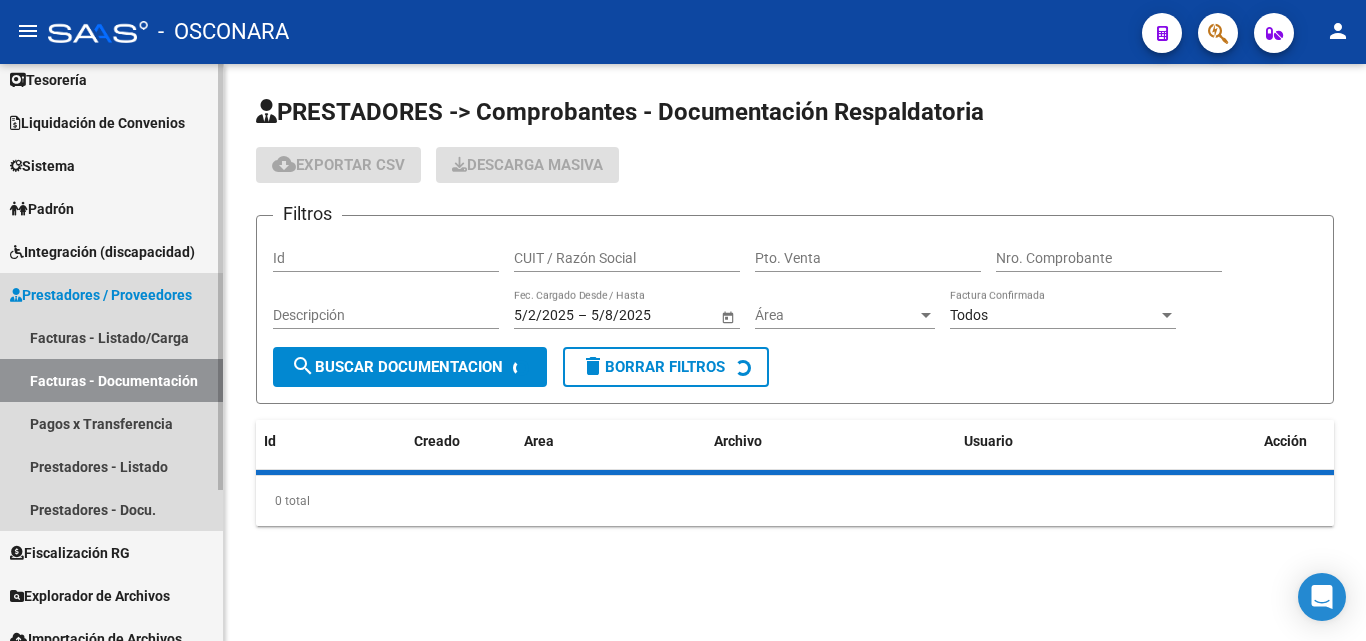scroll, scrollTop: 0, scrollLeft: 0, axis: both 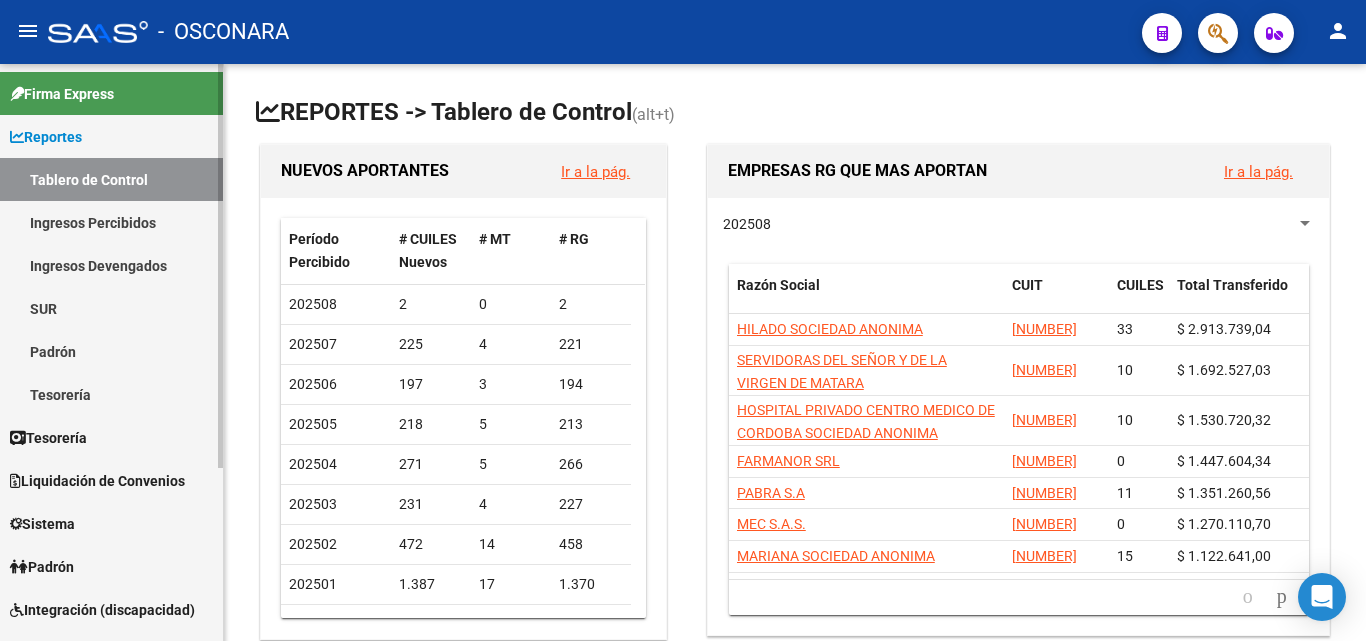 click on "Sistema" at bounding box center [111, 523] 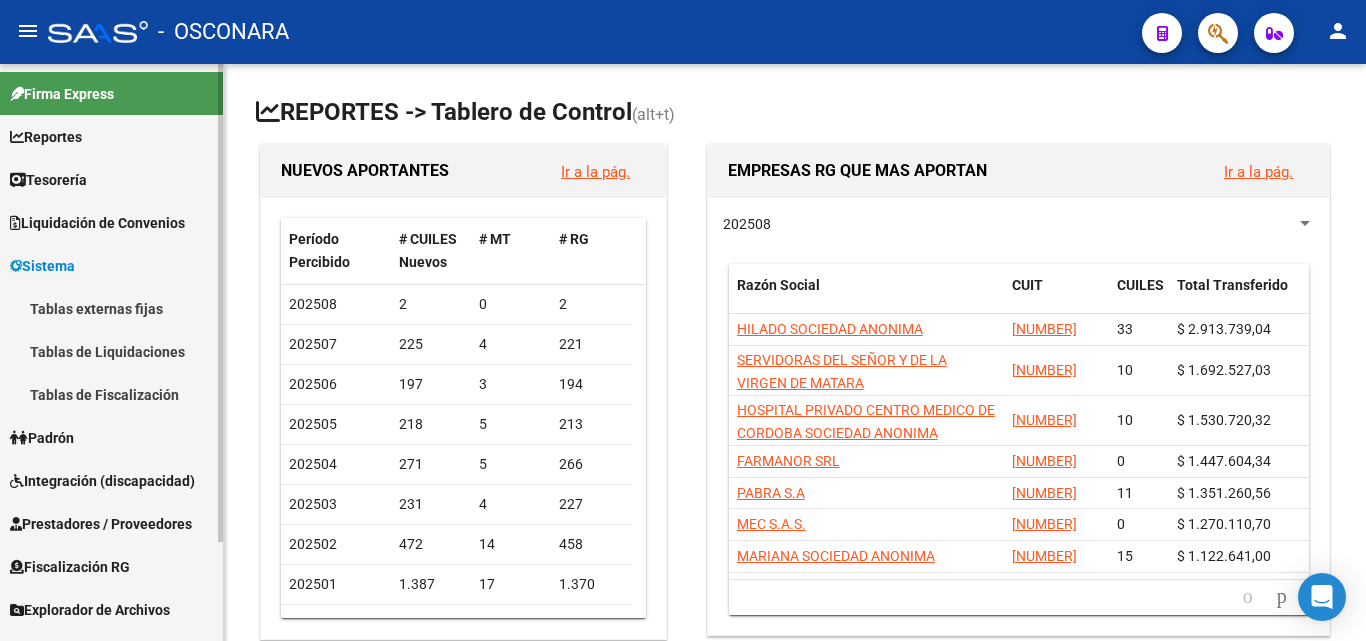 scroll, scrollTop: 100, scrollLeft: 0, axis: vertical 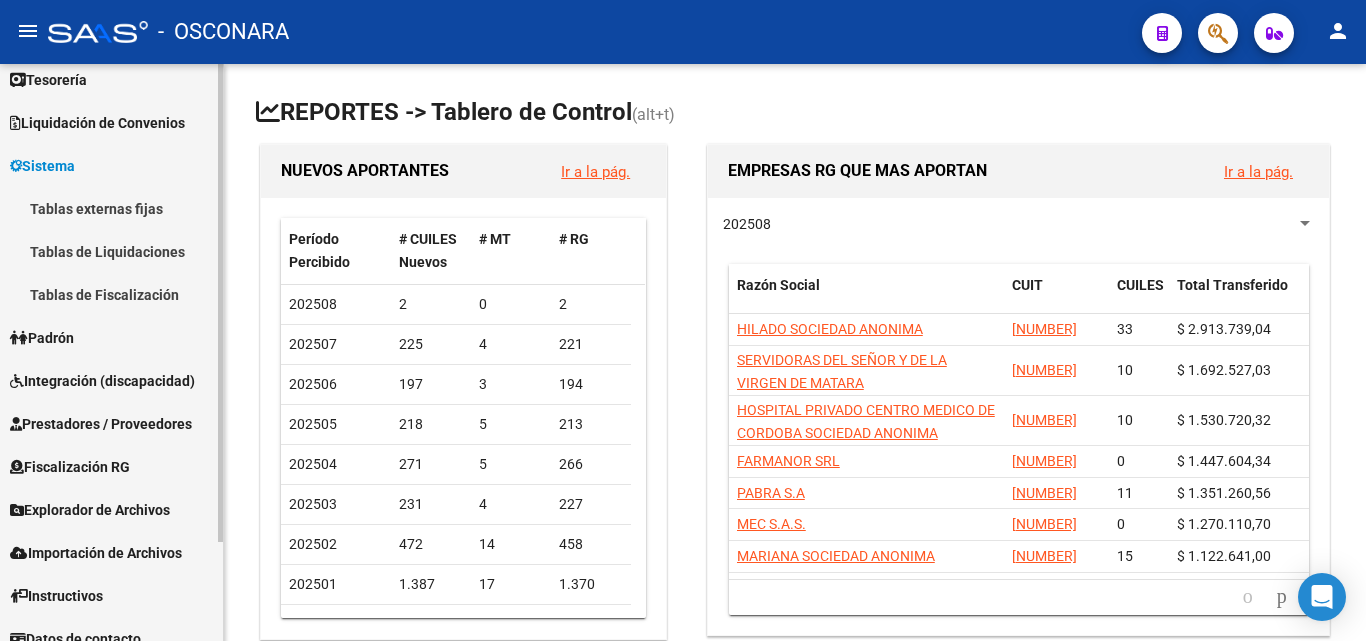 click on "Tablas de Fiscalización" at bounding box center (111, 294) 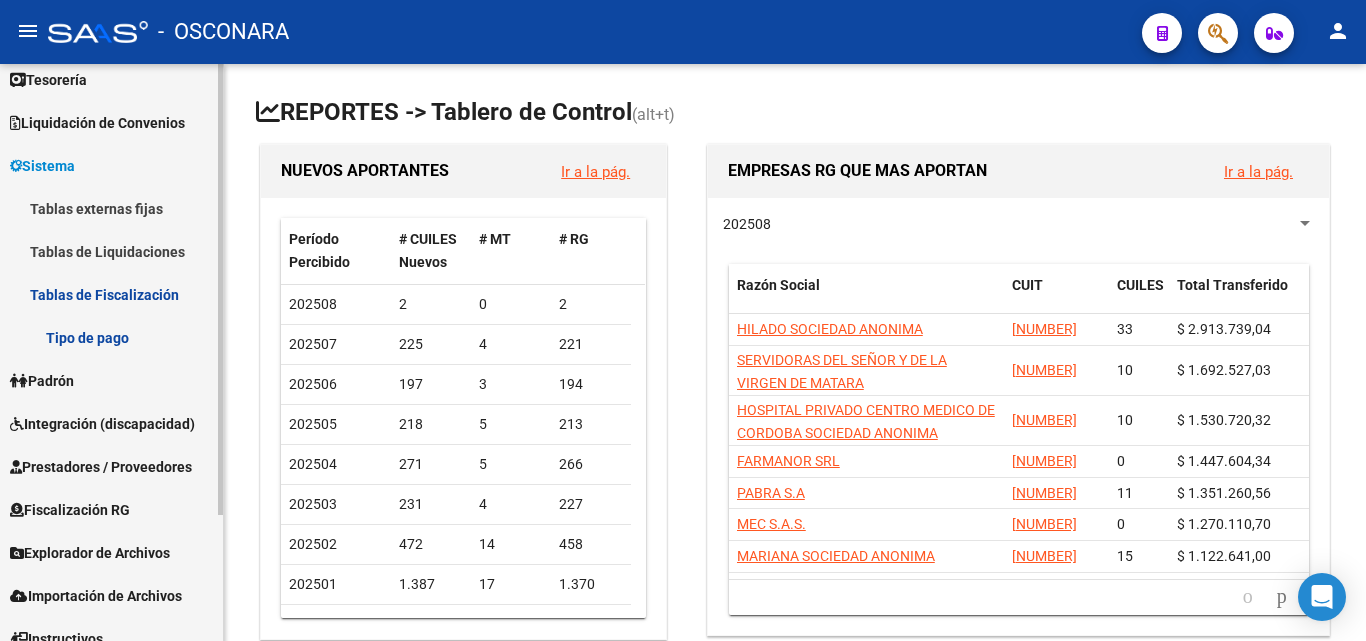 click on "Tipo de pago" at bounding box center (111, 337) 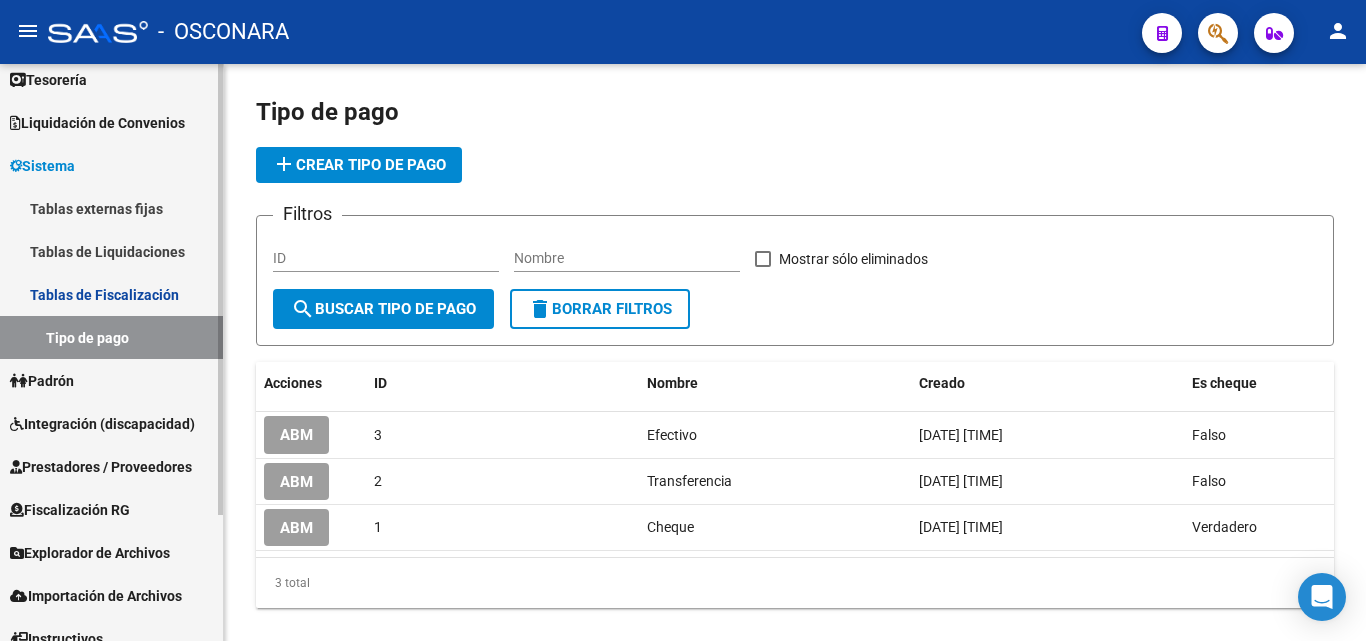 click on "Tablas de Liquidaciones" at bounding box center (111, 251) 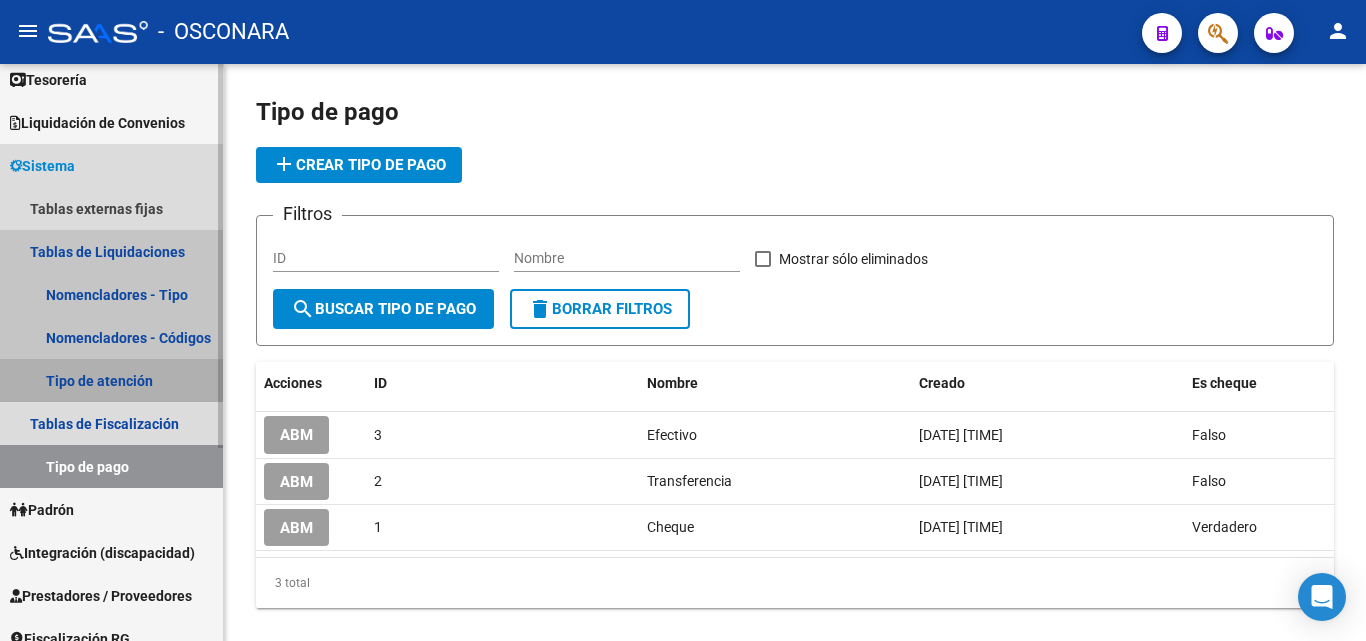 click on "Tipo de atención" at bounding box center [111, 380] 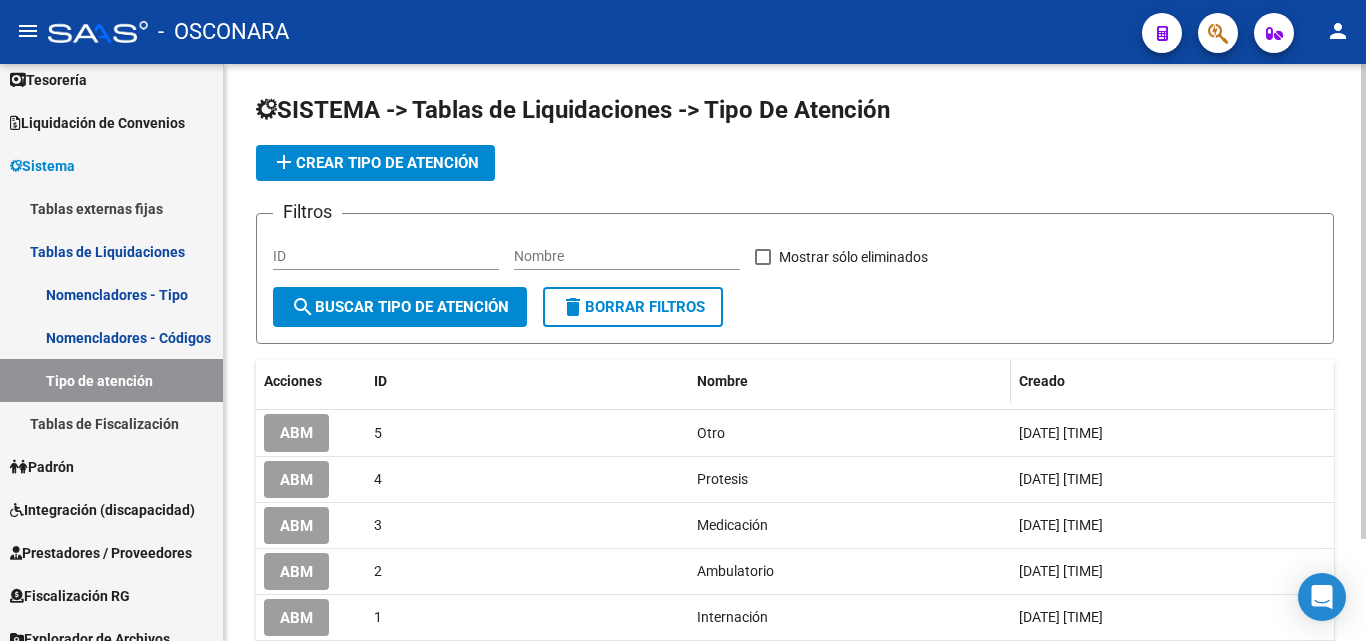 scroll, scrollTop: 0, scrollLeft: 0, axis: both 